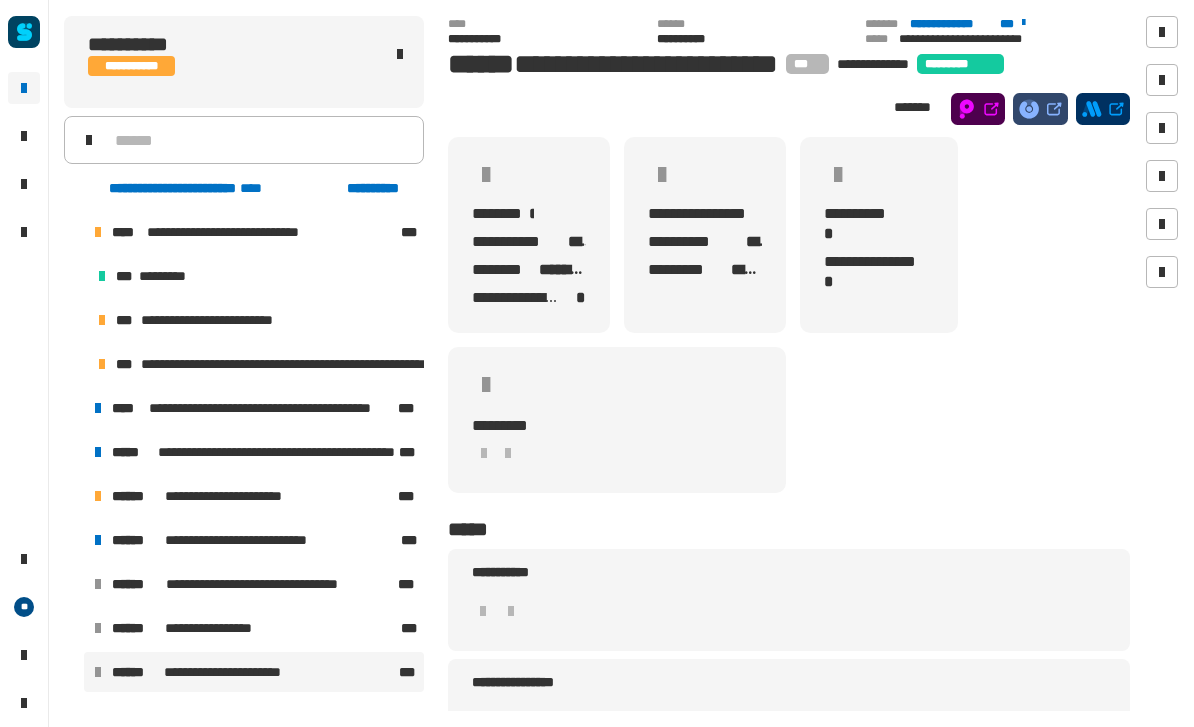 scroll, scrollTop: 4, scrollLeft: 0, axis: vertical 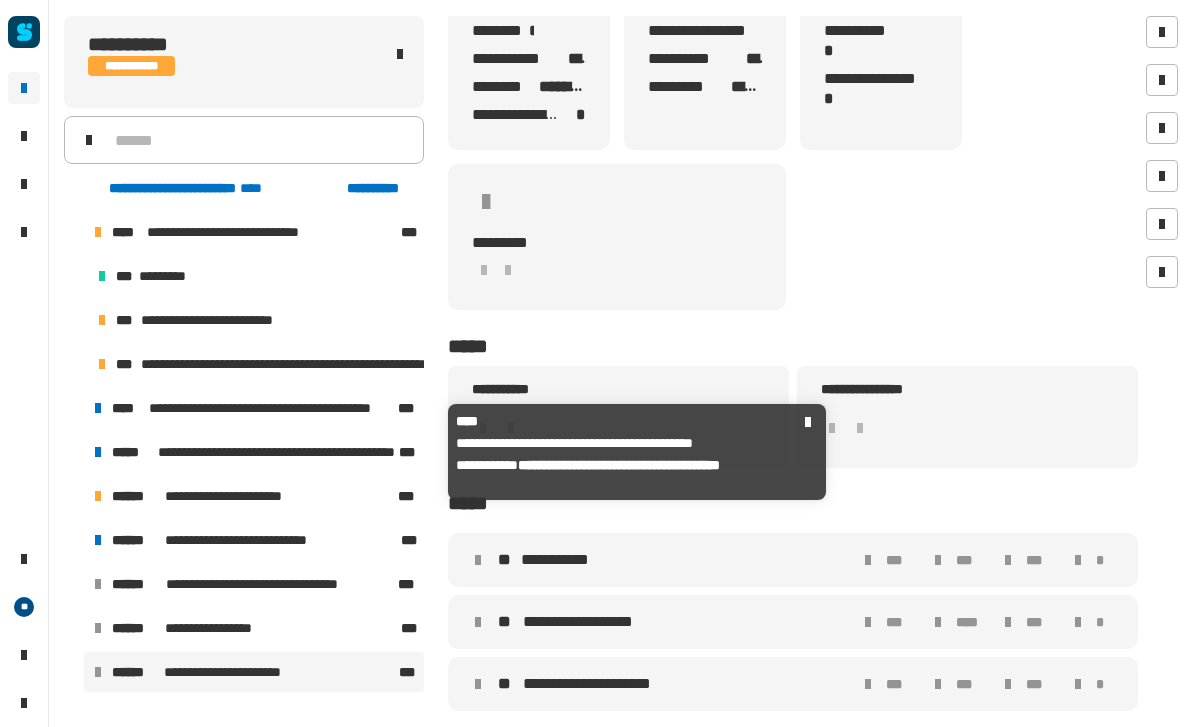 click on "**********" at bounding box center (288, 452) 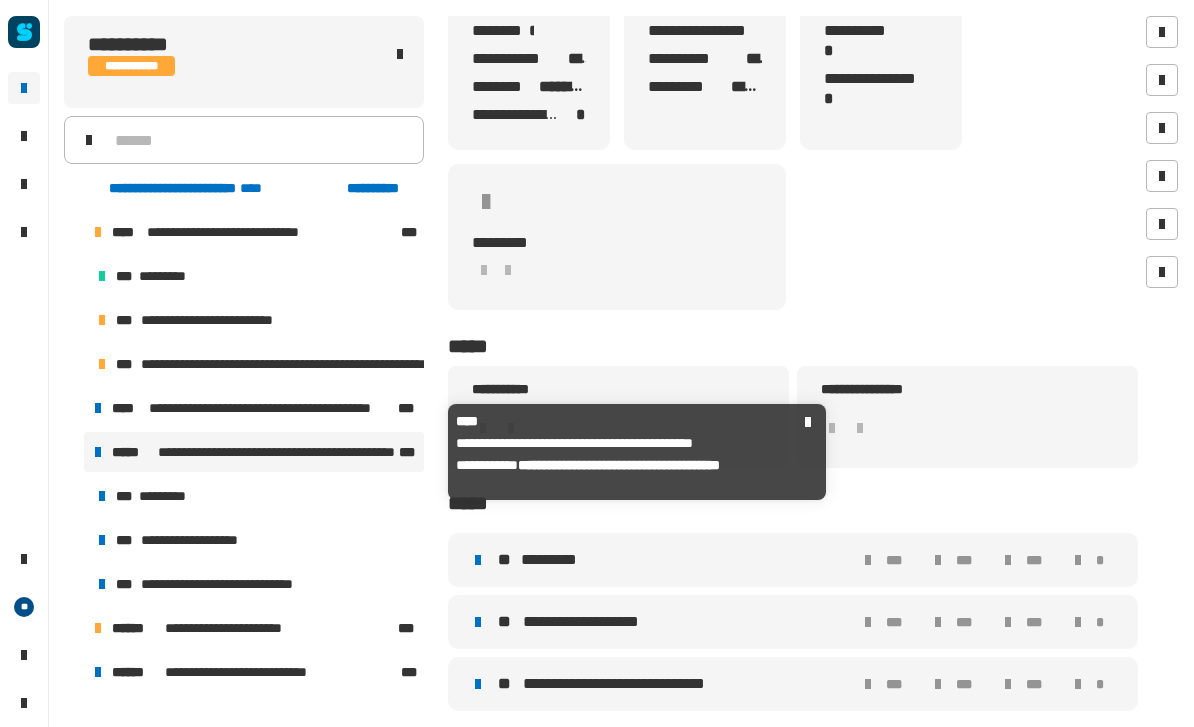 scroll, scrollTop: 184, scrollLeft: 0, axis: vertical 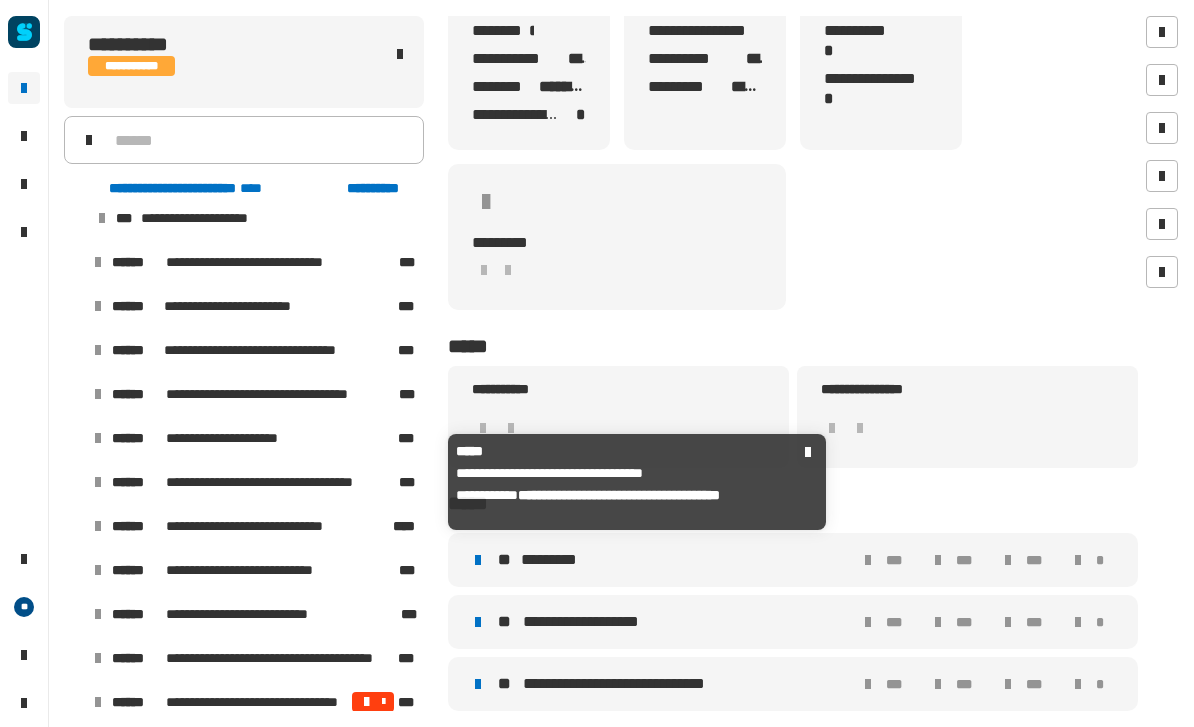 click on "**********" at bounding box center [275, 482] 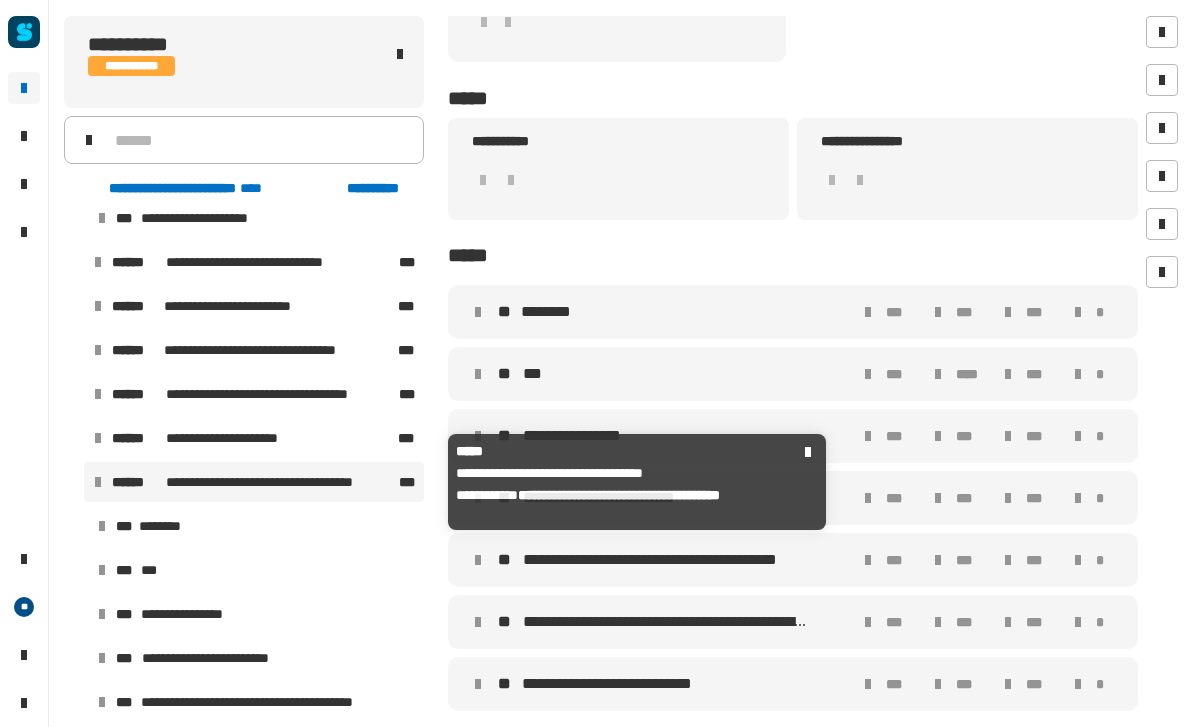 scroll, scrollTop: 432, scrollLeft: 0, axis: vertical 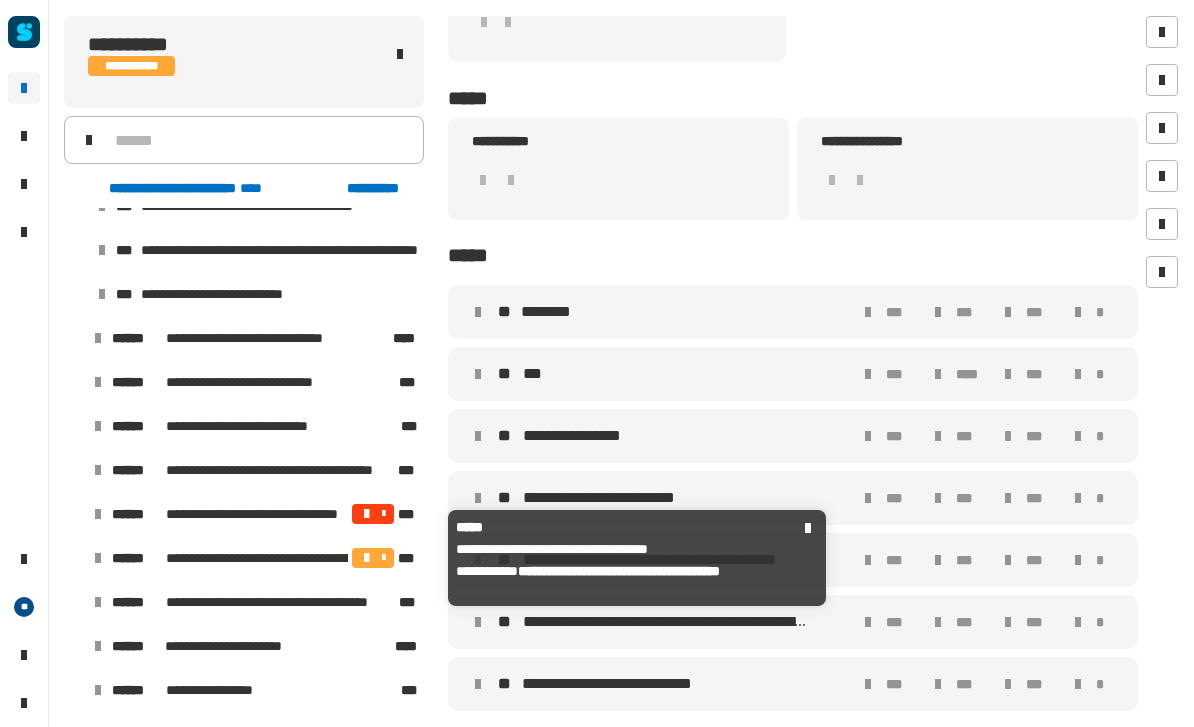 click on "**********" at bounding box center (269, 558) 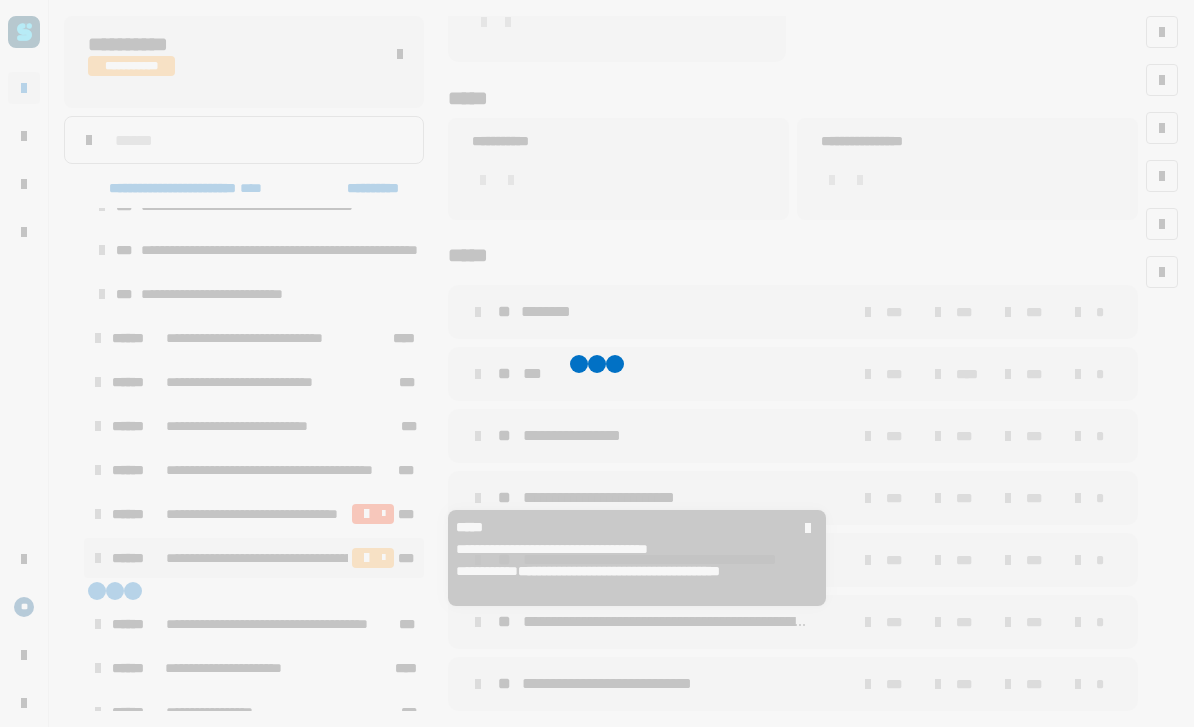 scroll, scrollTop: 308, scrollLeft: 0, axis: vertical 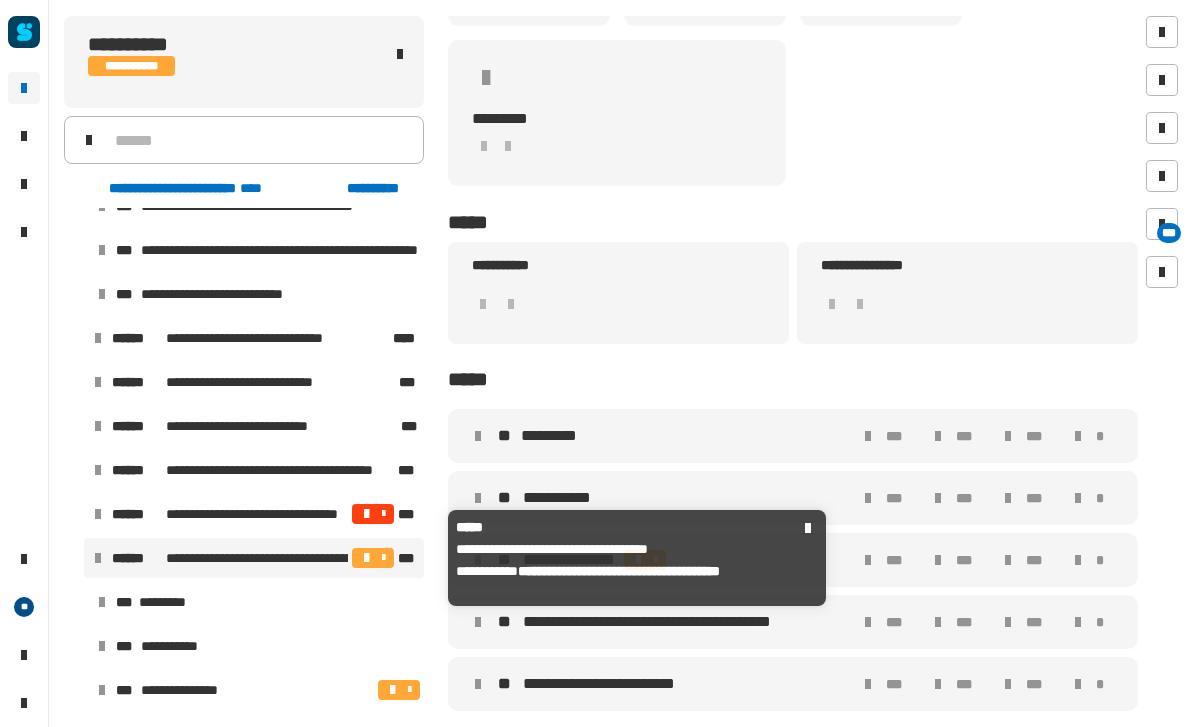 click 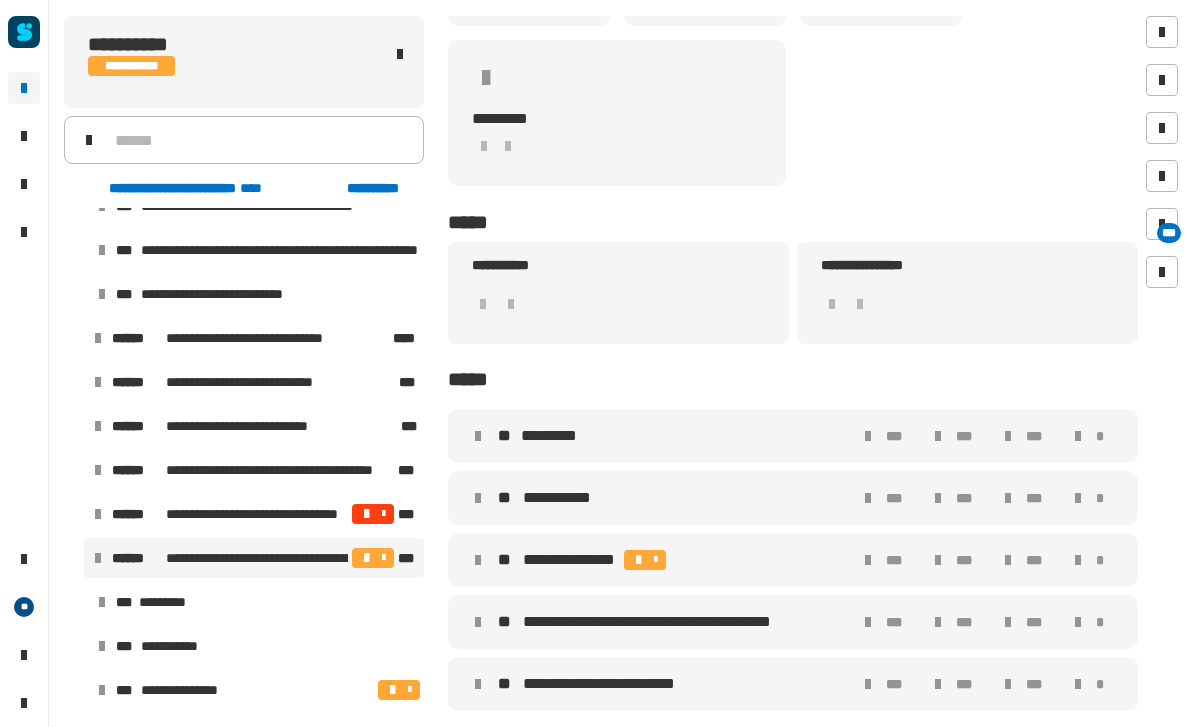 click on "**********" at bounding box center (670, 560) 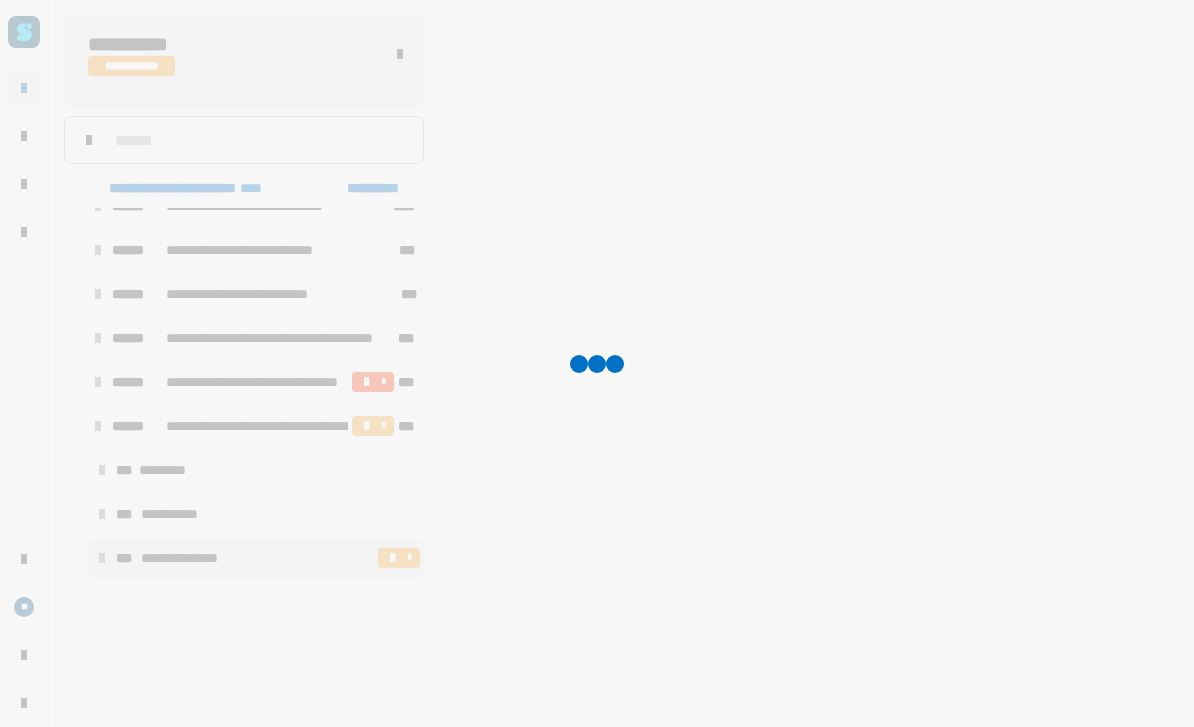 scroll, scrollTop: 1313, scrollLeft: 0, axis: vertical 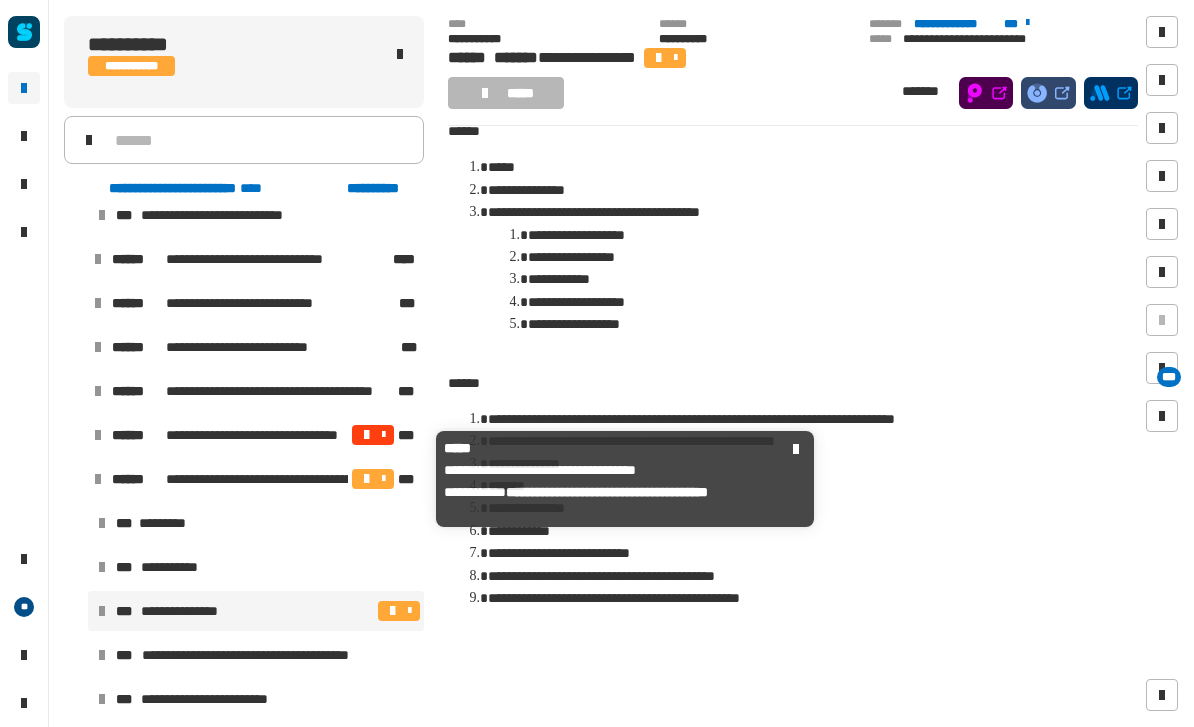 click on "**********" at bounding box center [269, 479] 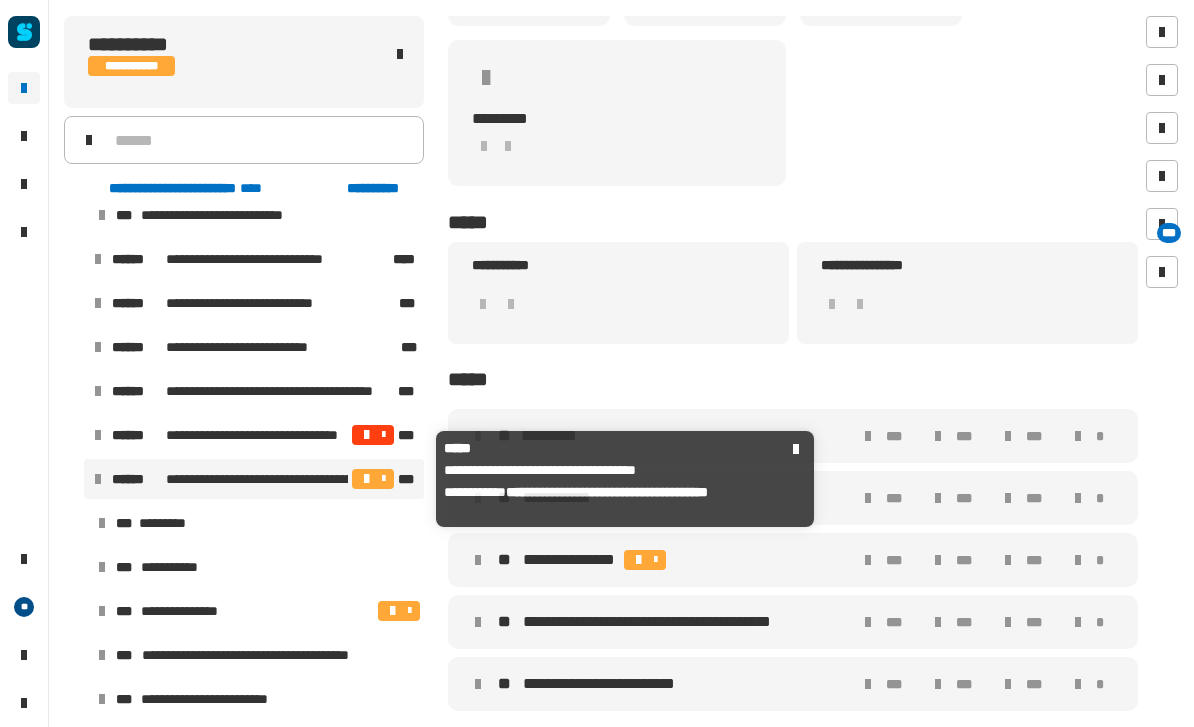 scroll, scrollTop: 308, scrollLeft: 0, axis: vertical 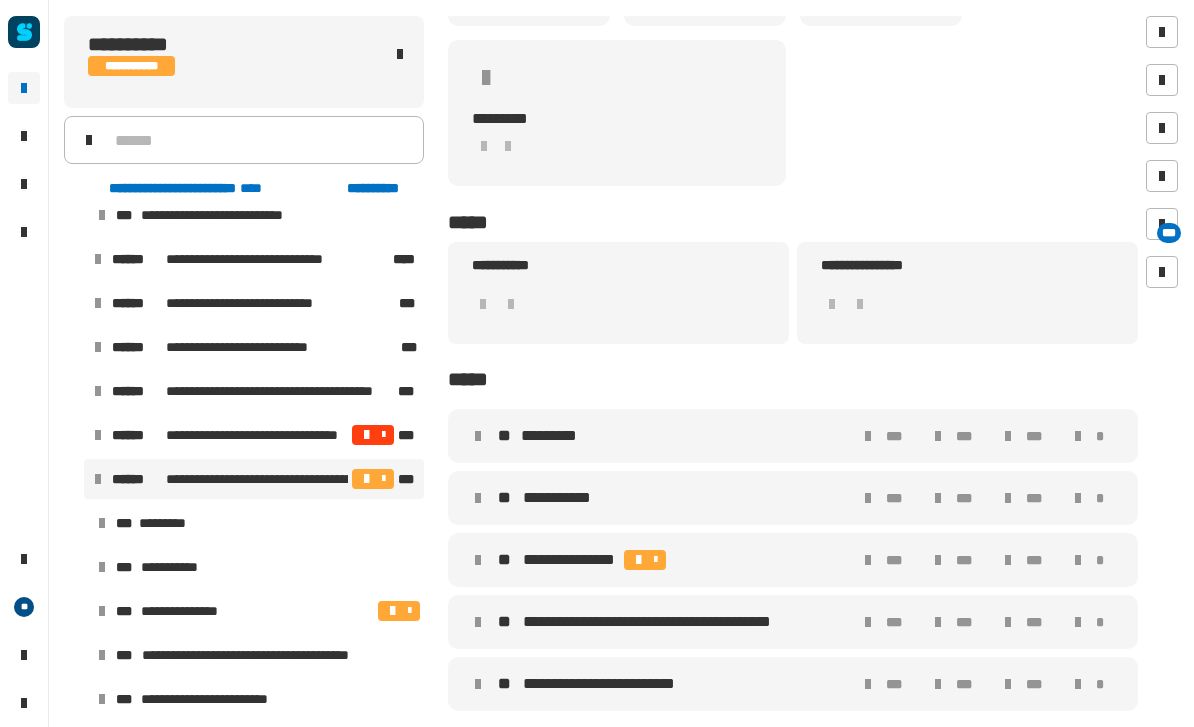 click on "**********" at bounding box center (254, 435) 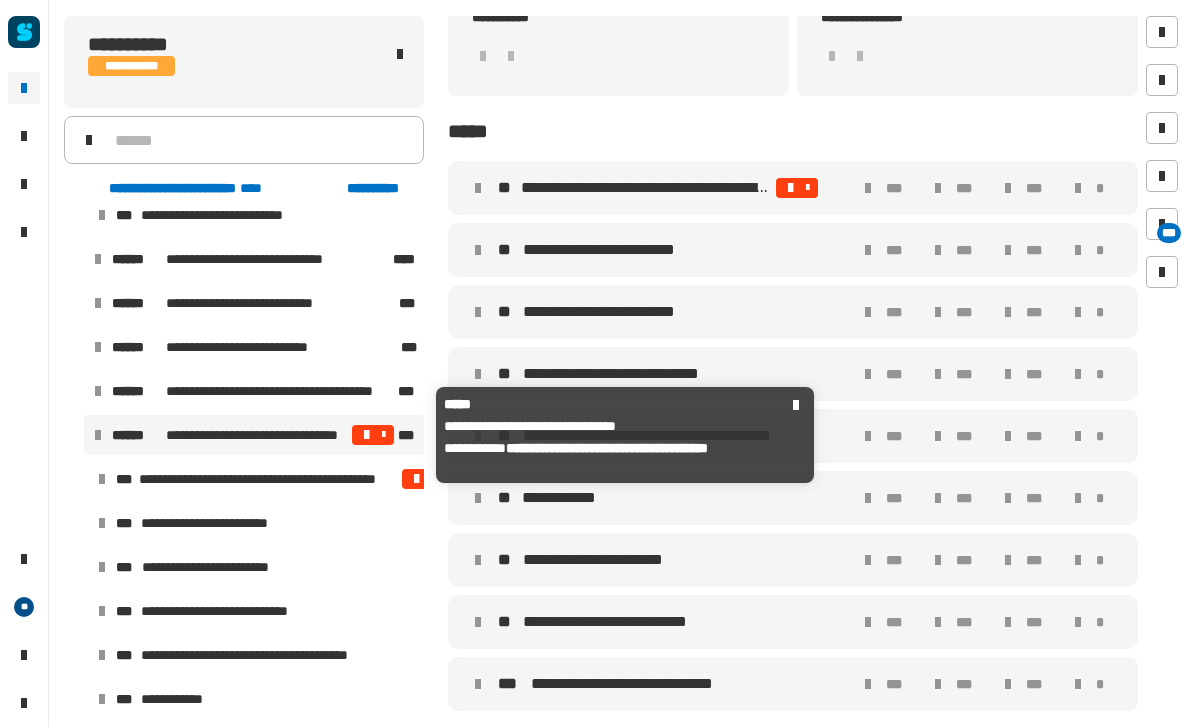 scroll, scrollTop: 556, scrollLeft: 0, axis: vertical 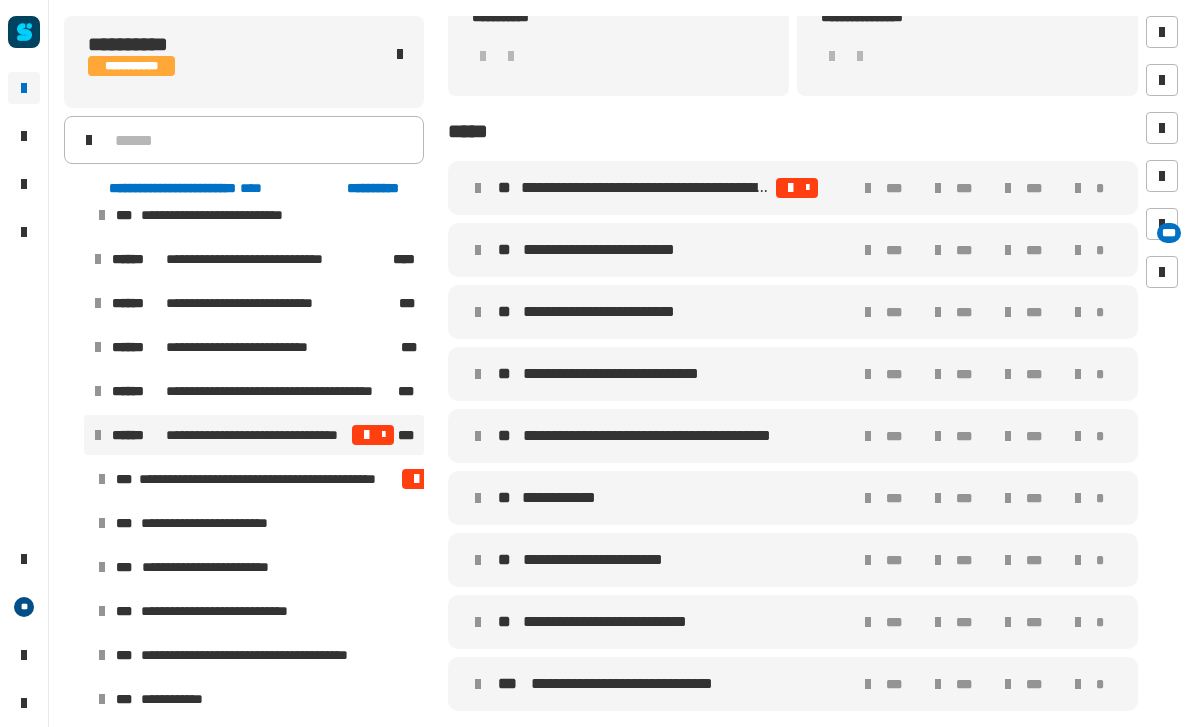 click on "*" at bounding box center [1093, 684] 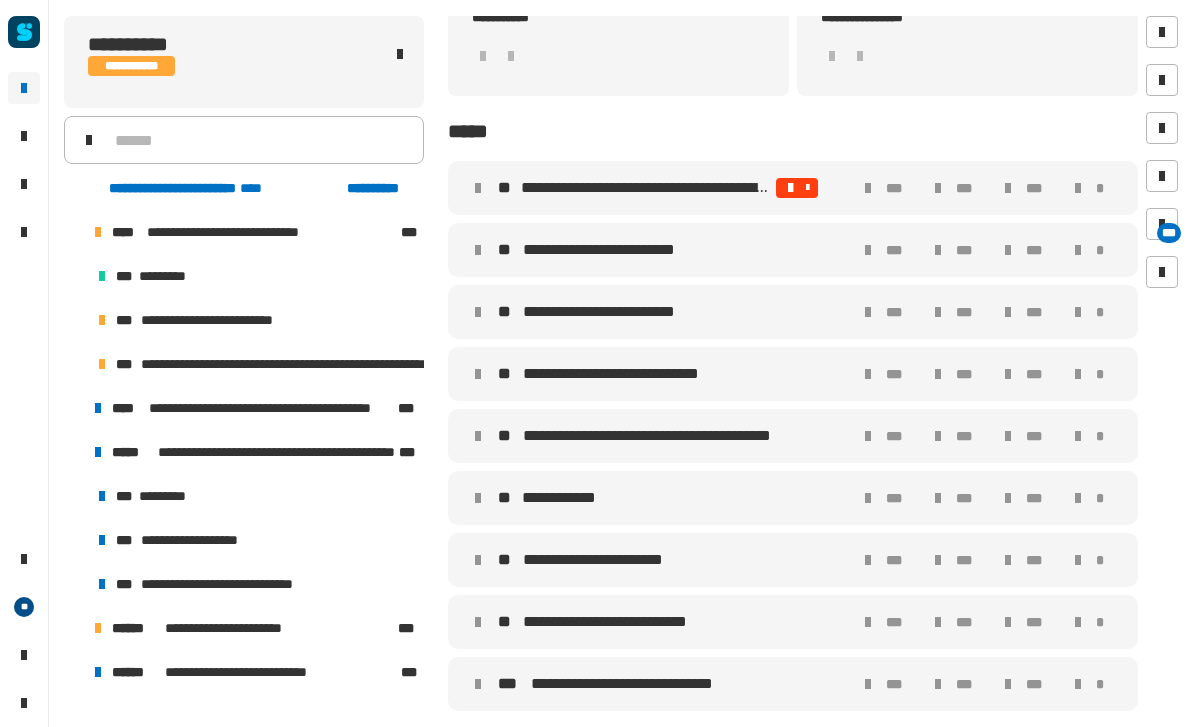 scroll, scrollTop: 0, scrollLeft: 0, axis: both 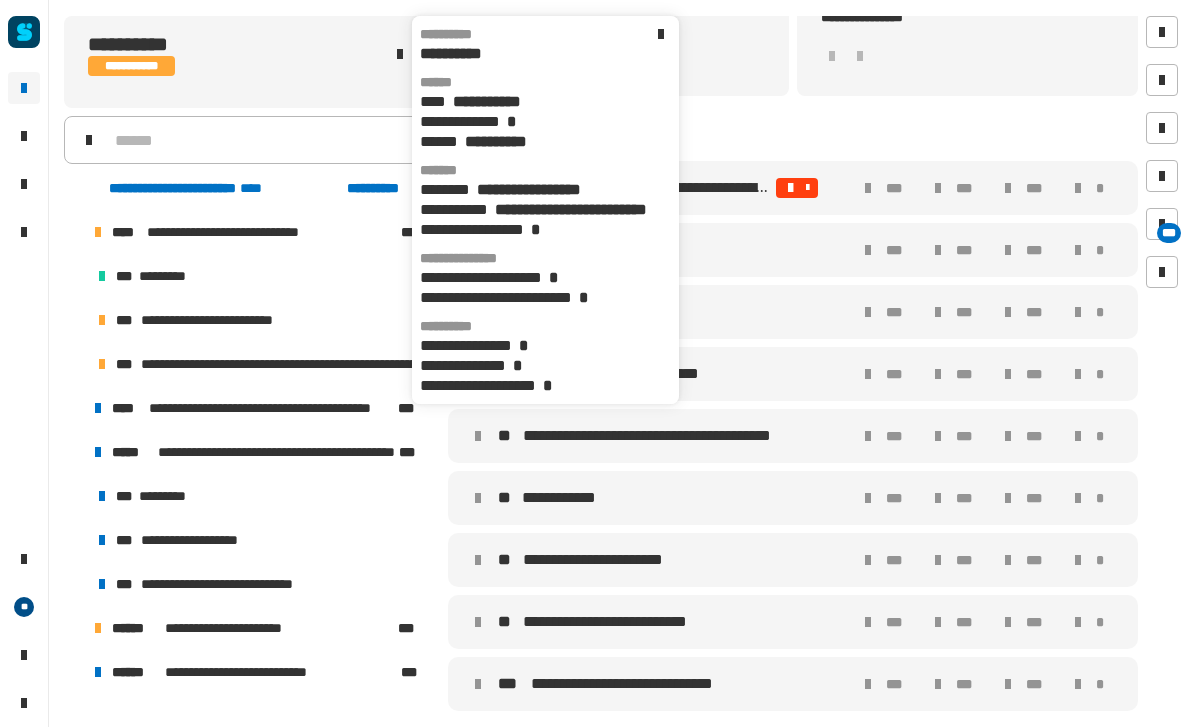 click on "**********" 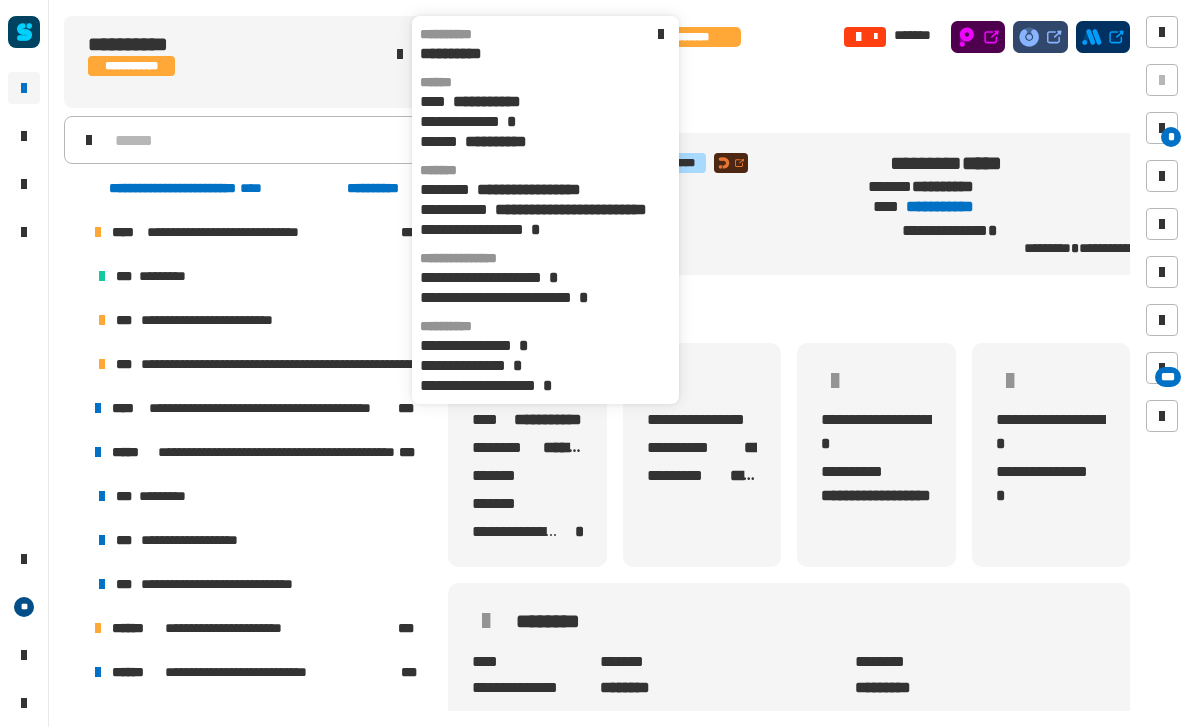 click on "**********" 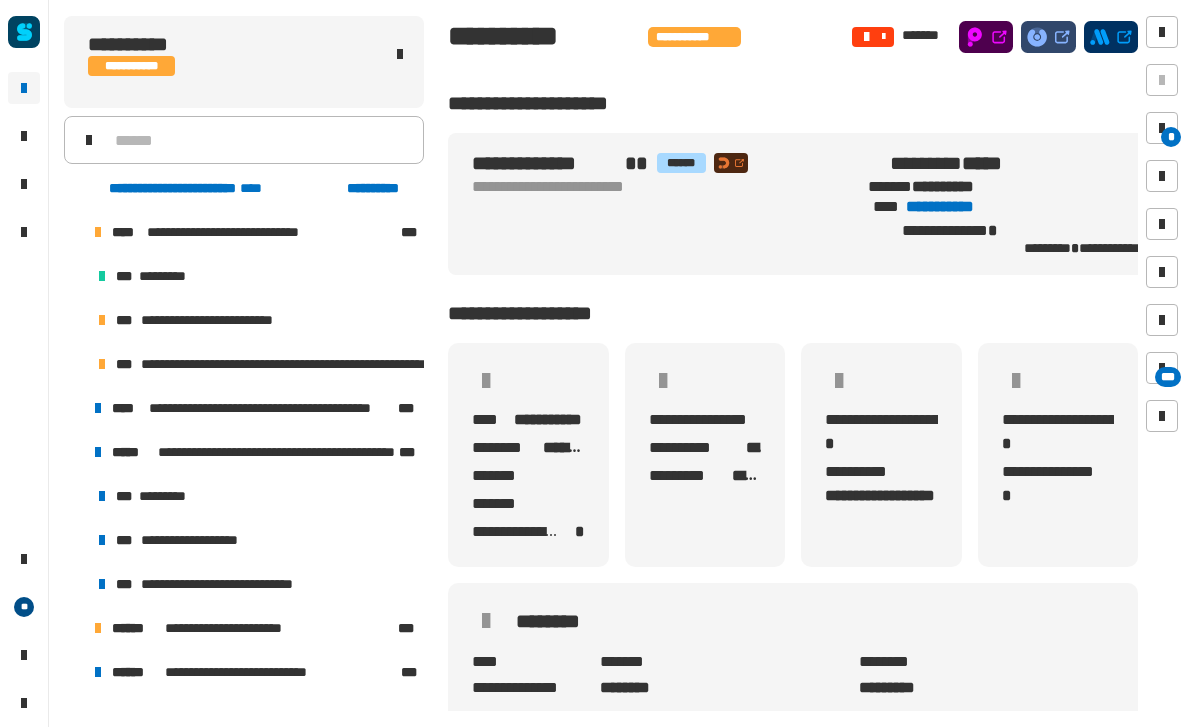 scroll, scrollTop: 0, scrollLeft: 0, axis: both 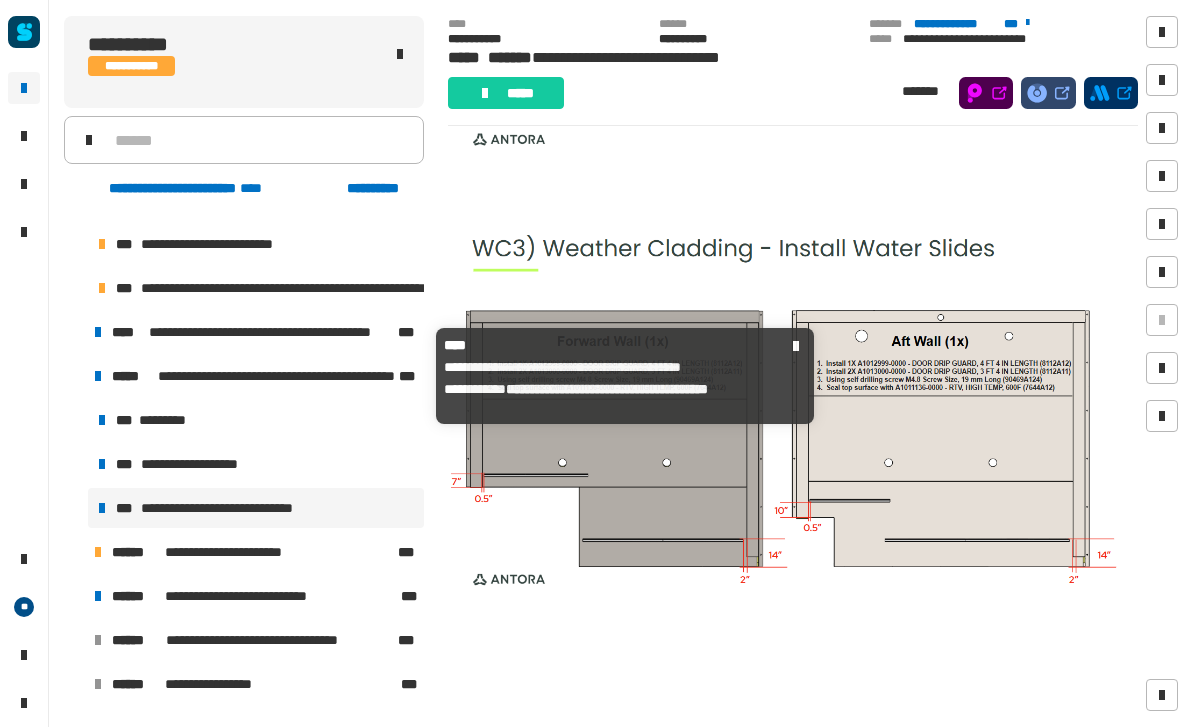 click 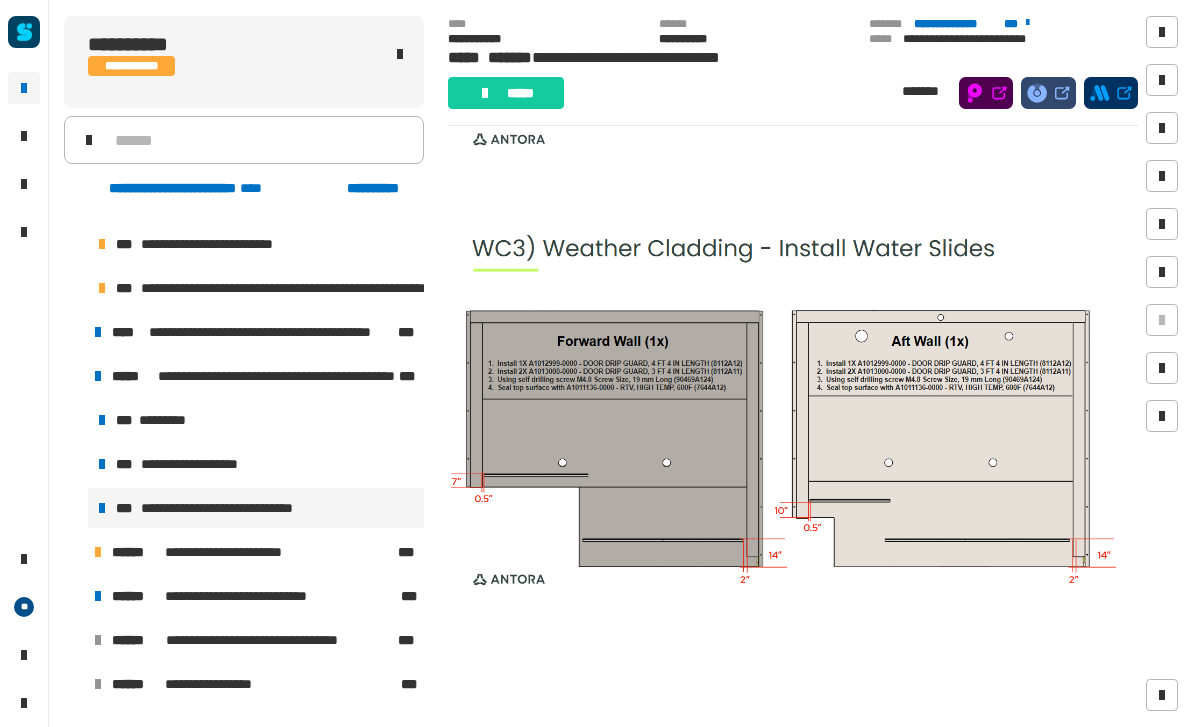 click on "**********" at bounding box center (197, 464) 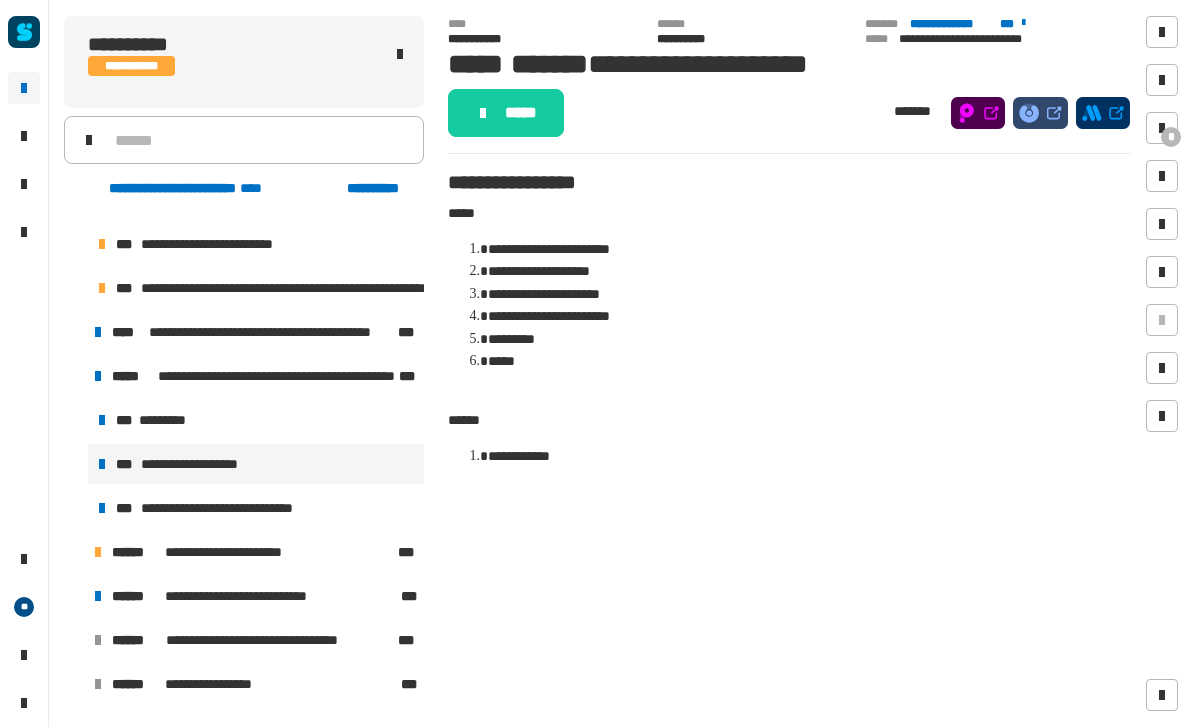 click at bounding box center [102, 464] 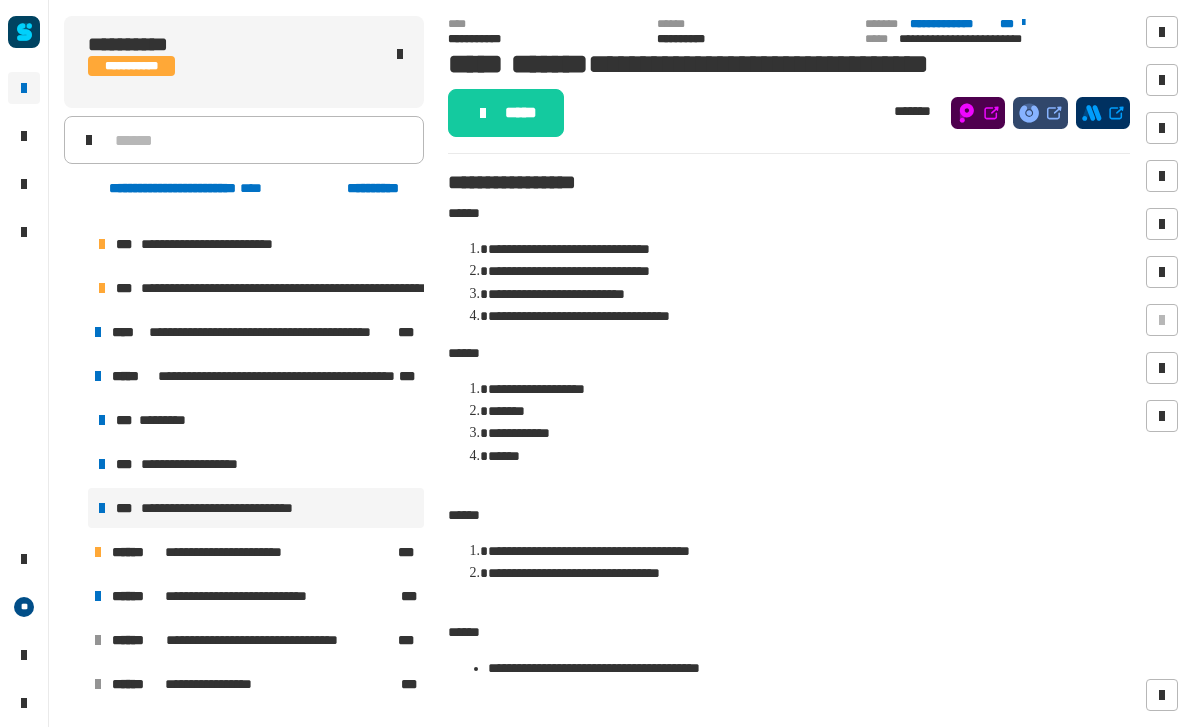 click at bounding box center [102, 420] 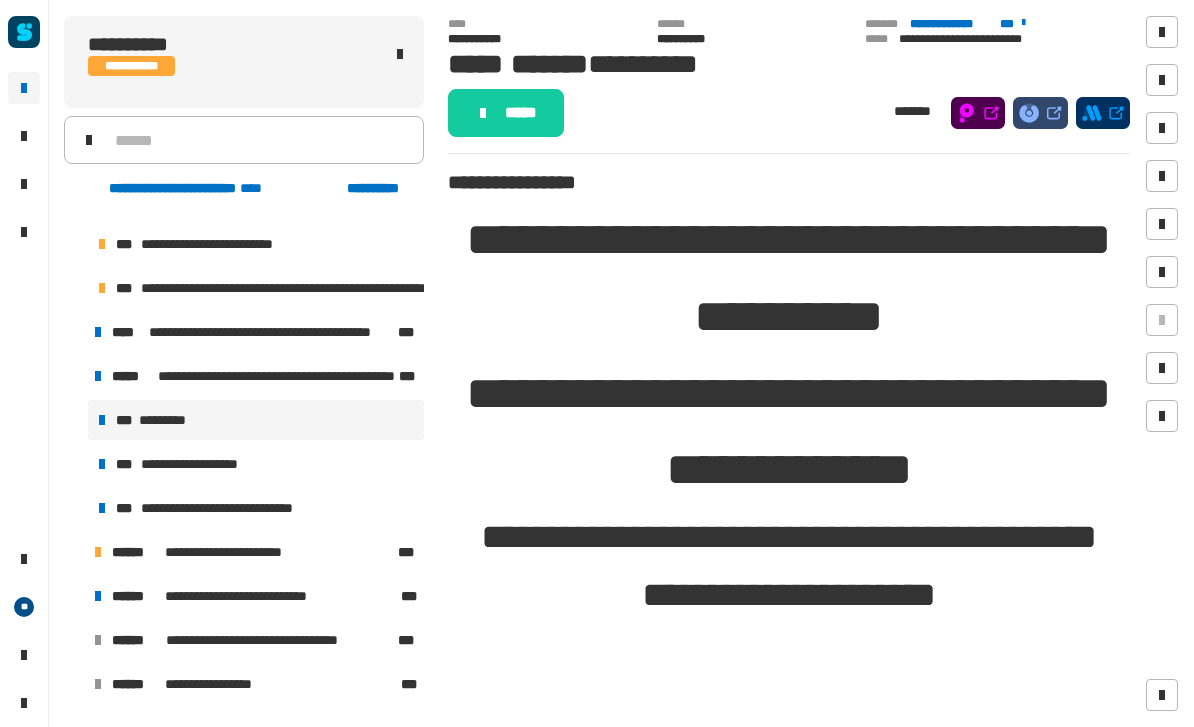 click at bounding box center [98, 332] 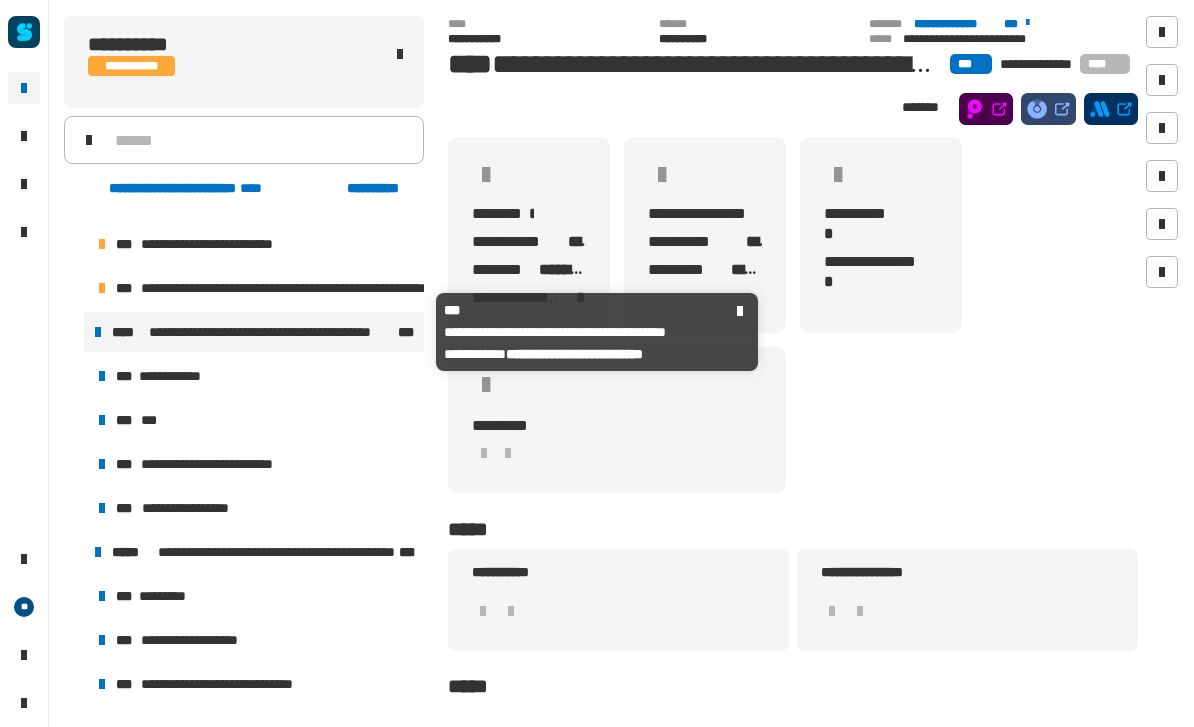 scroll, scrollTop: 0, scrollLeft: 0, axis: both 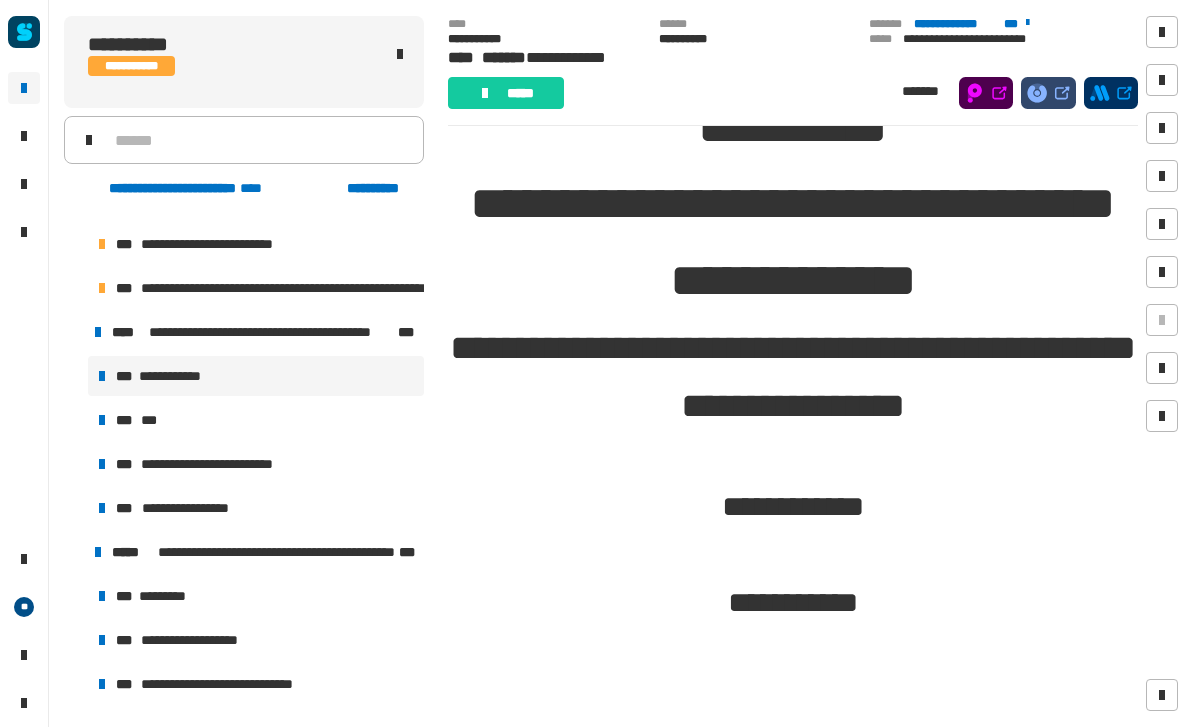 click at bounding box center [102, 420] 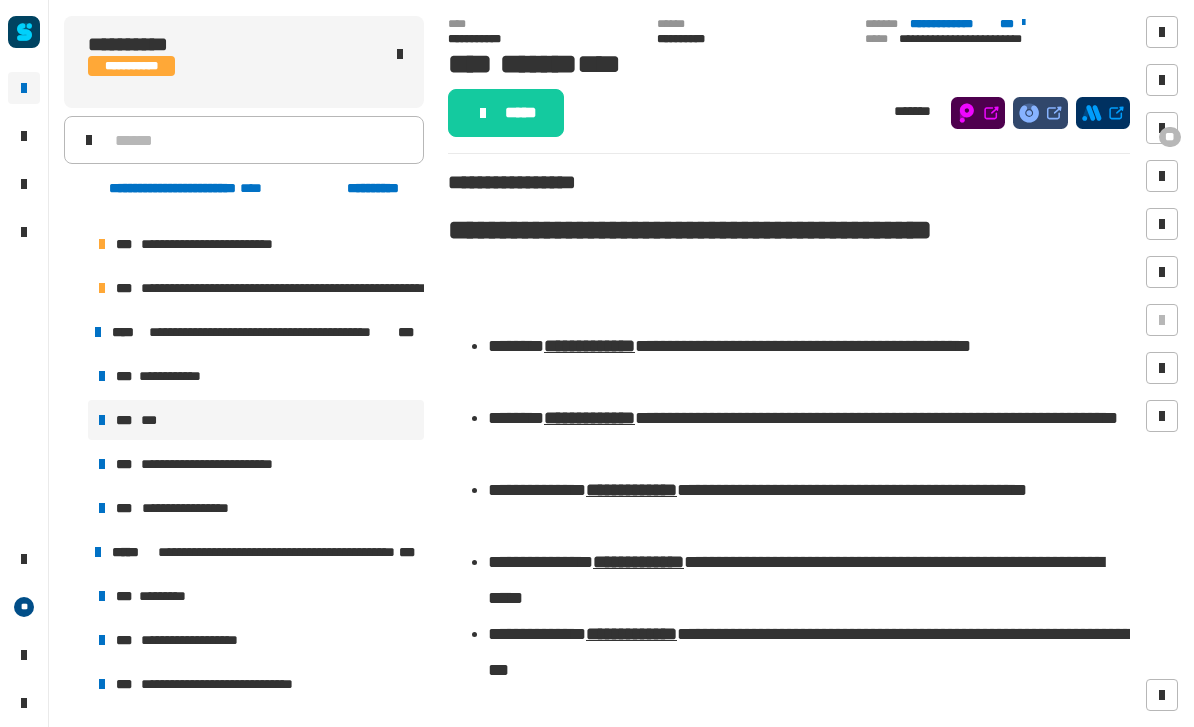 click at bounding box center (102, 464) 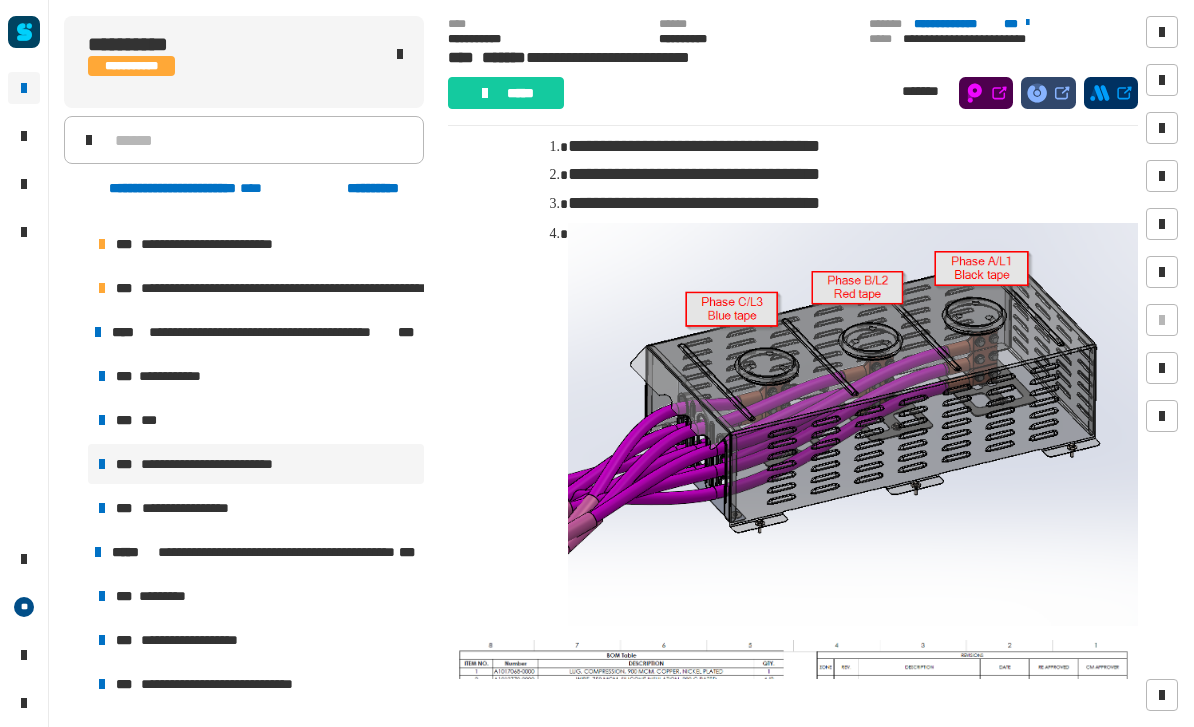 scroll, scrollTop: 1173, scrollLeft: 0, axis: vertical 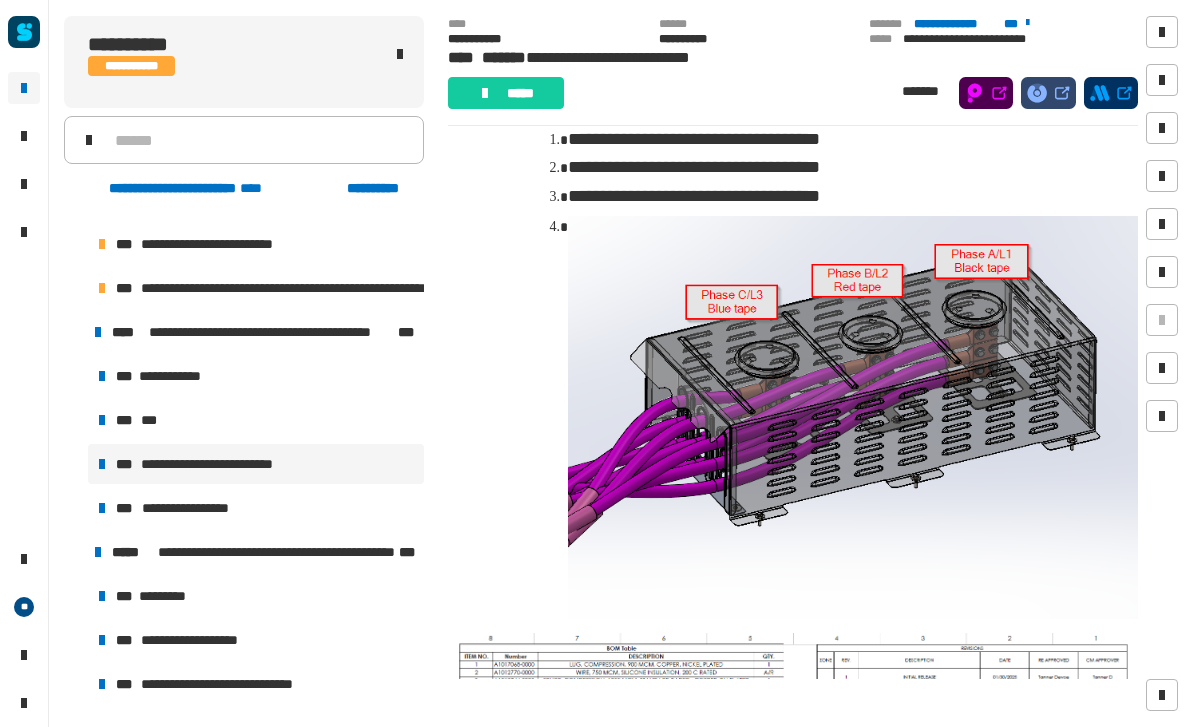 click at bounding box center [102, 508] 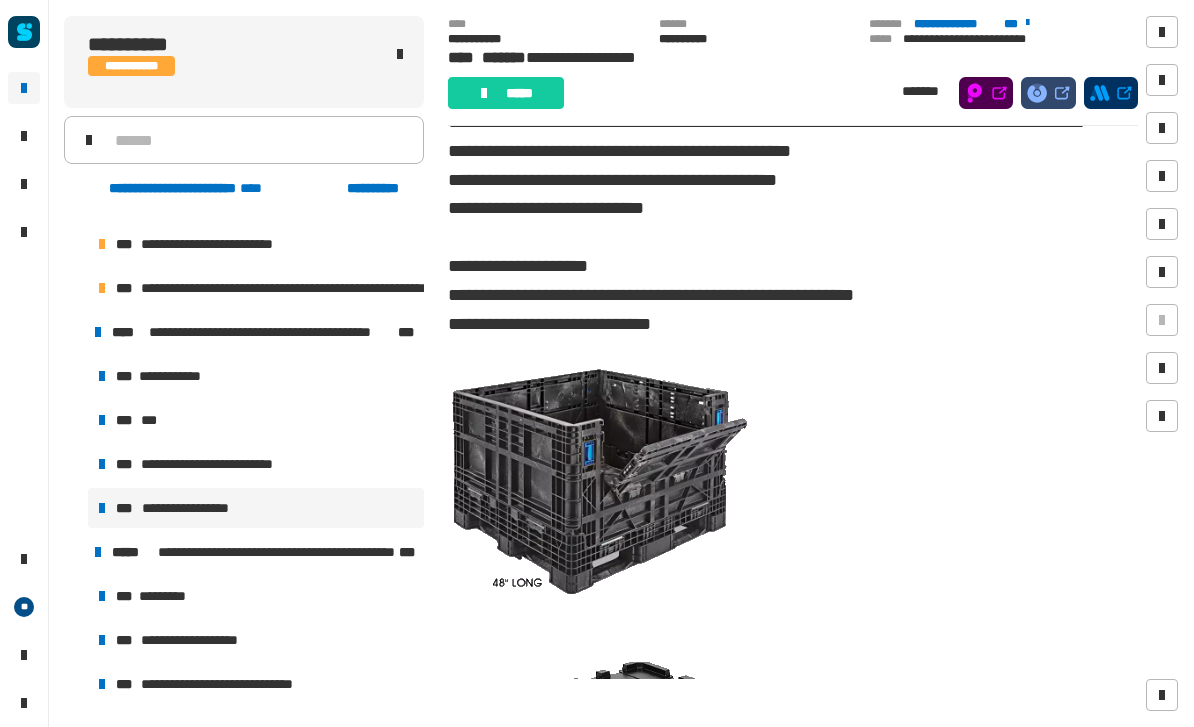 scroll, scrollTop: 63, scrollLeft: 0, axis: vertical 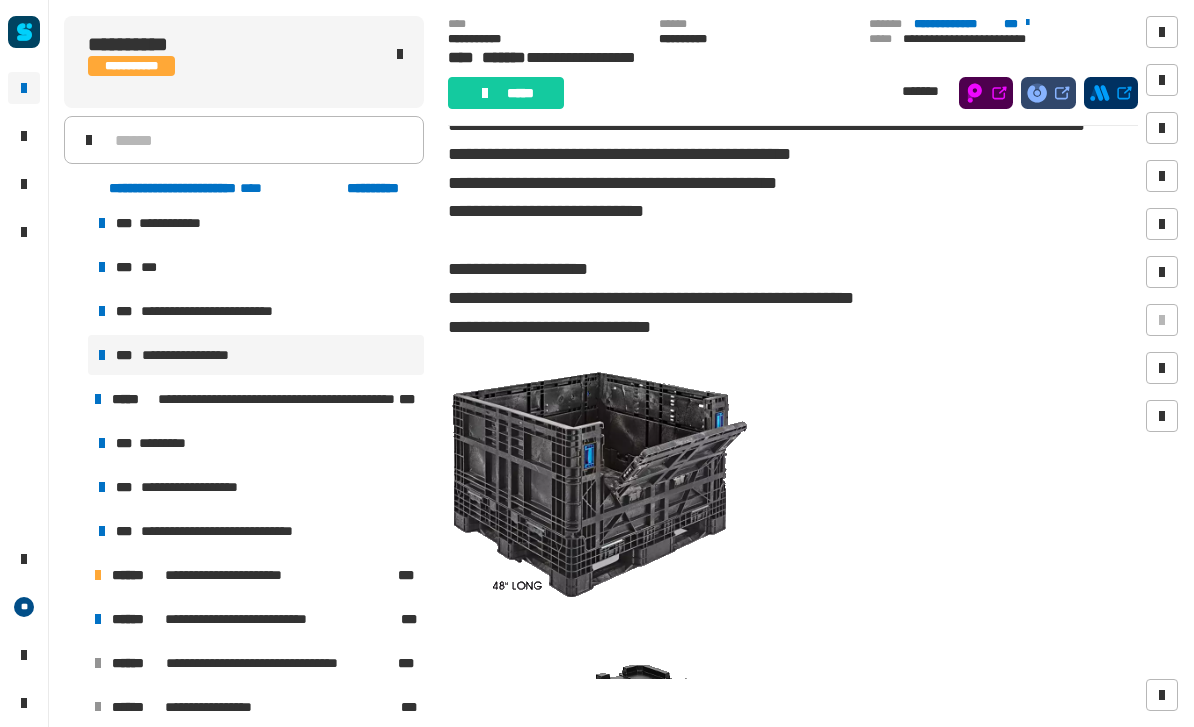 click at bounding box center (102, 531) 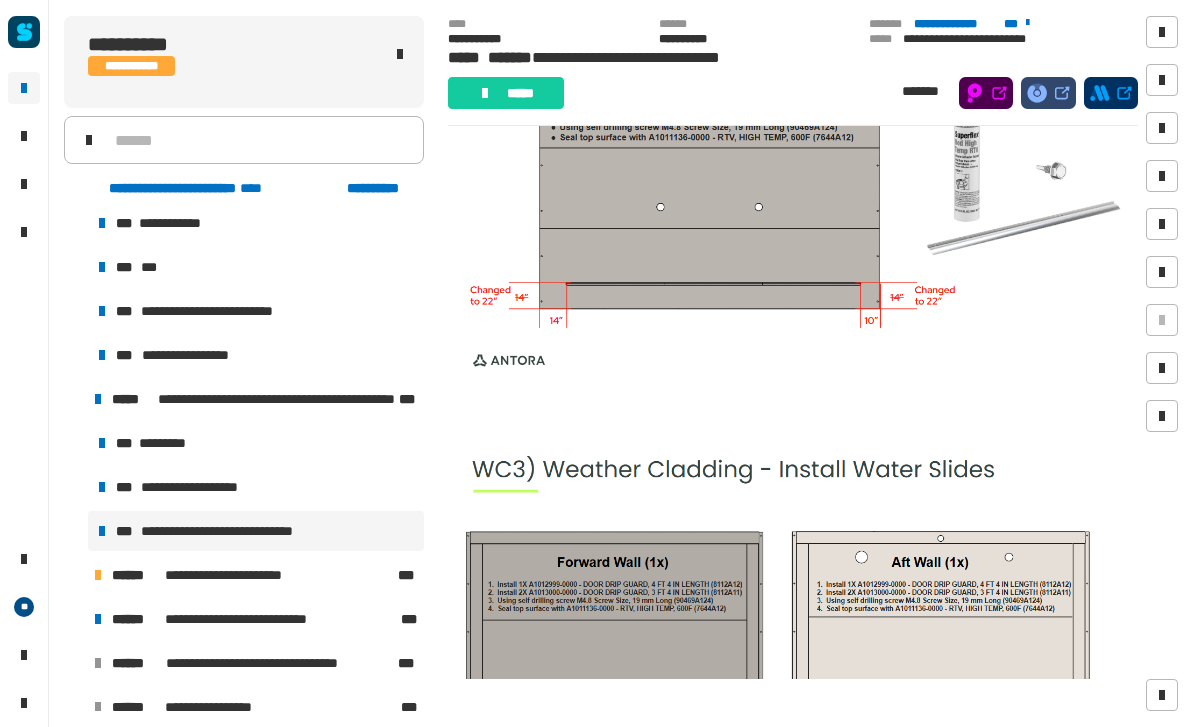 scroll, scrollTop: 729, scrollLeft: 0, axis: vertical 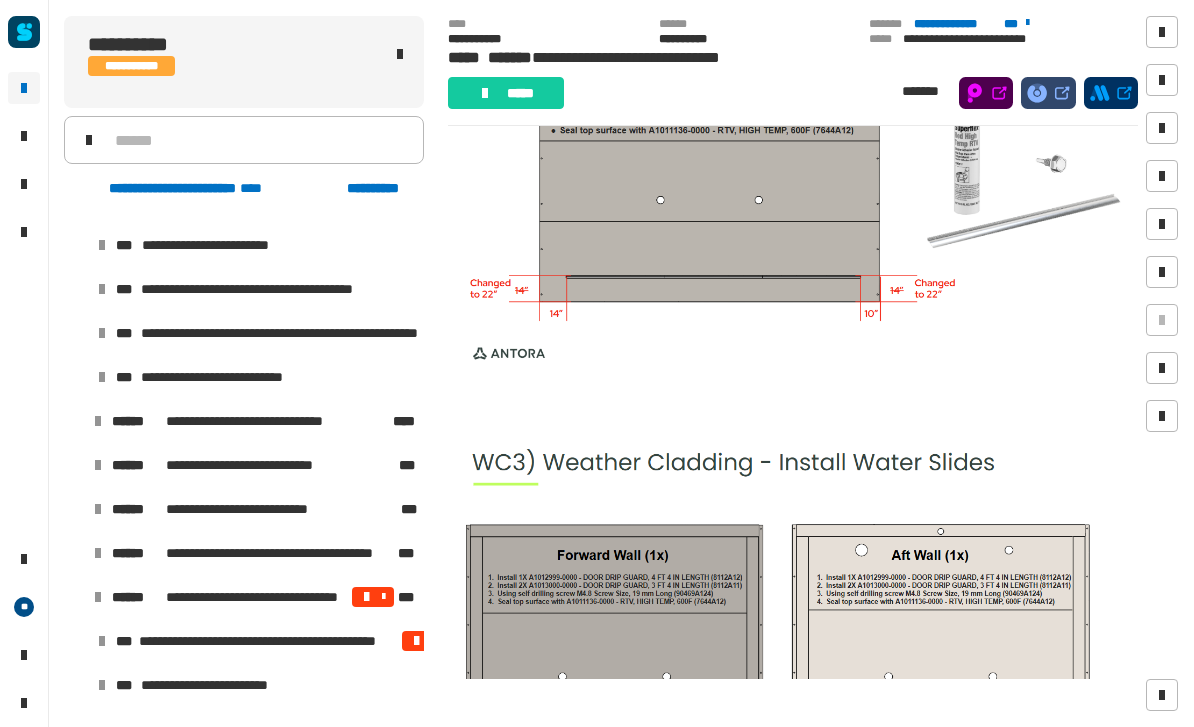 click on "**********" at bounding box center (254, 421) 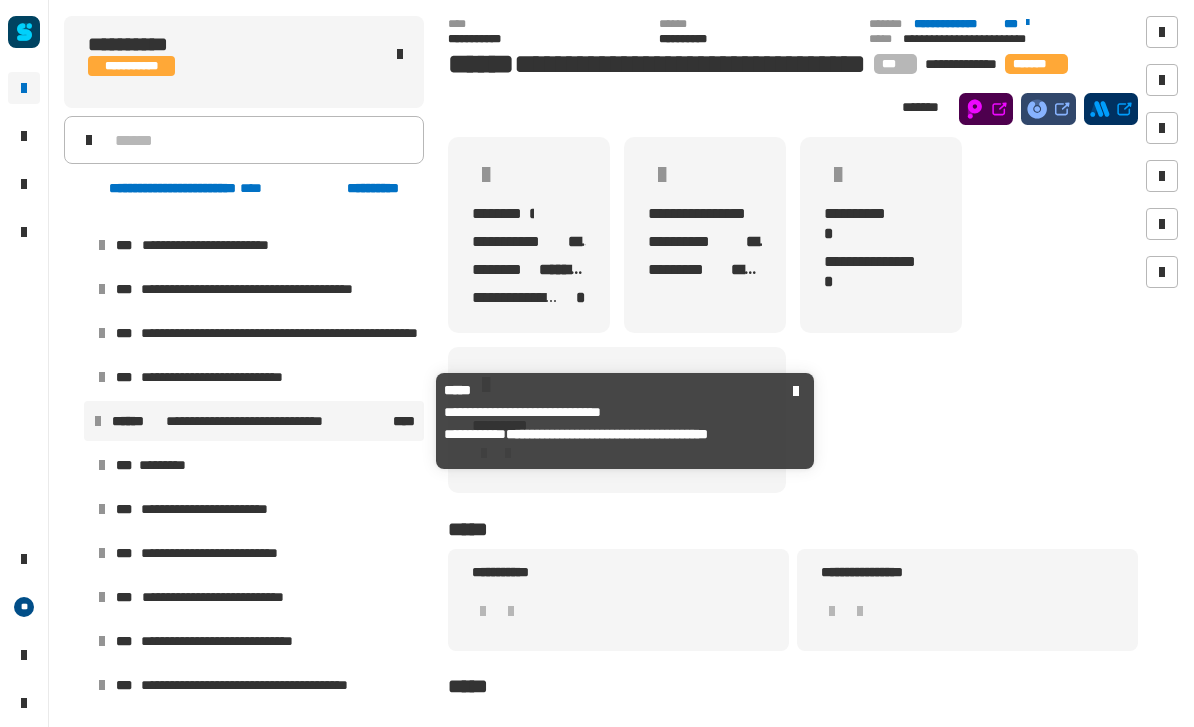 scroll, scrollTop: 0, scrollLeft: 0, axis: both 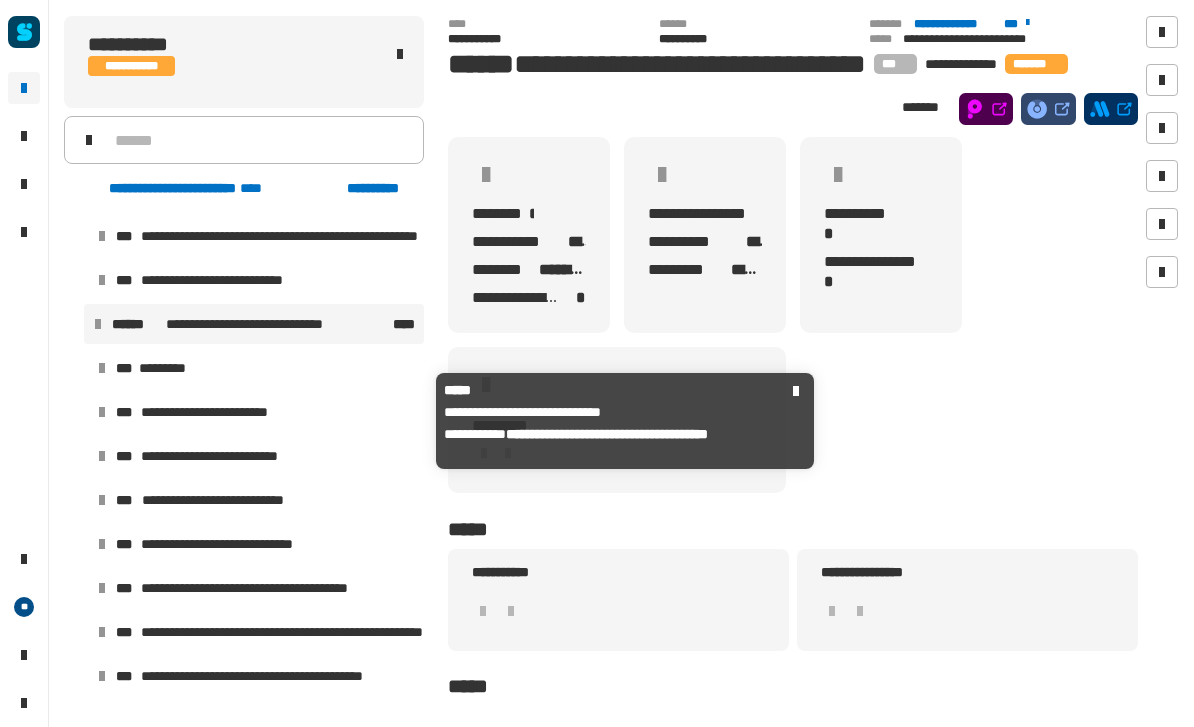 click at bounding box center [98, 324] 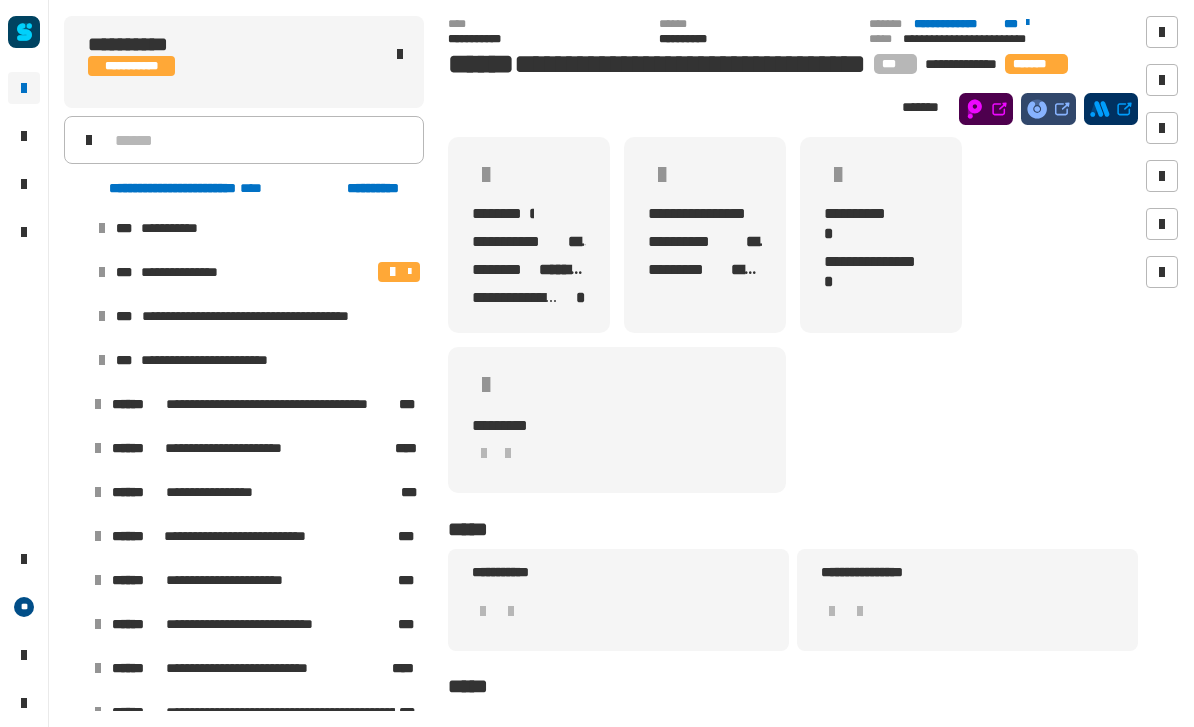 scroll, scrollTop: 2821, scrollLeft: 0, axis: vertical 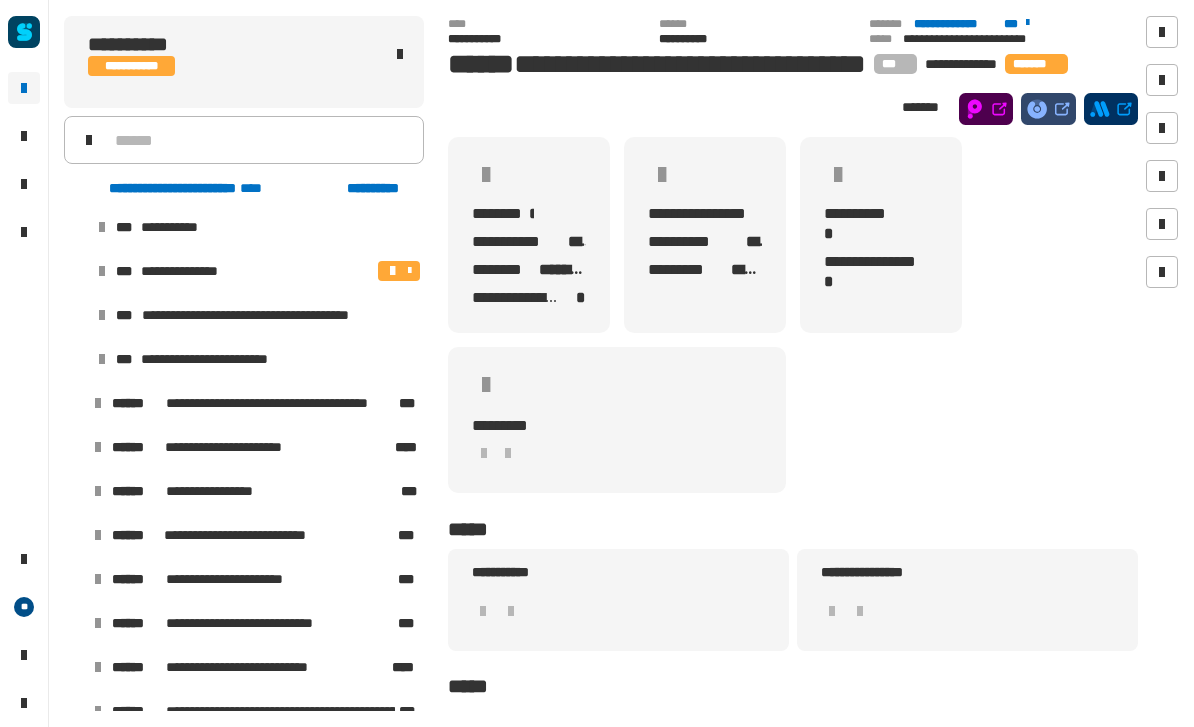 click at bounding box center (98, 403) 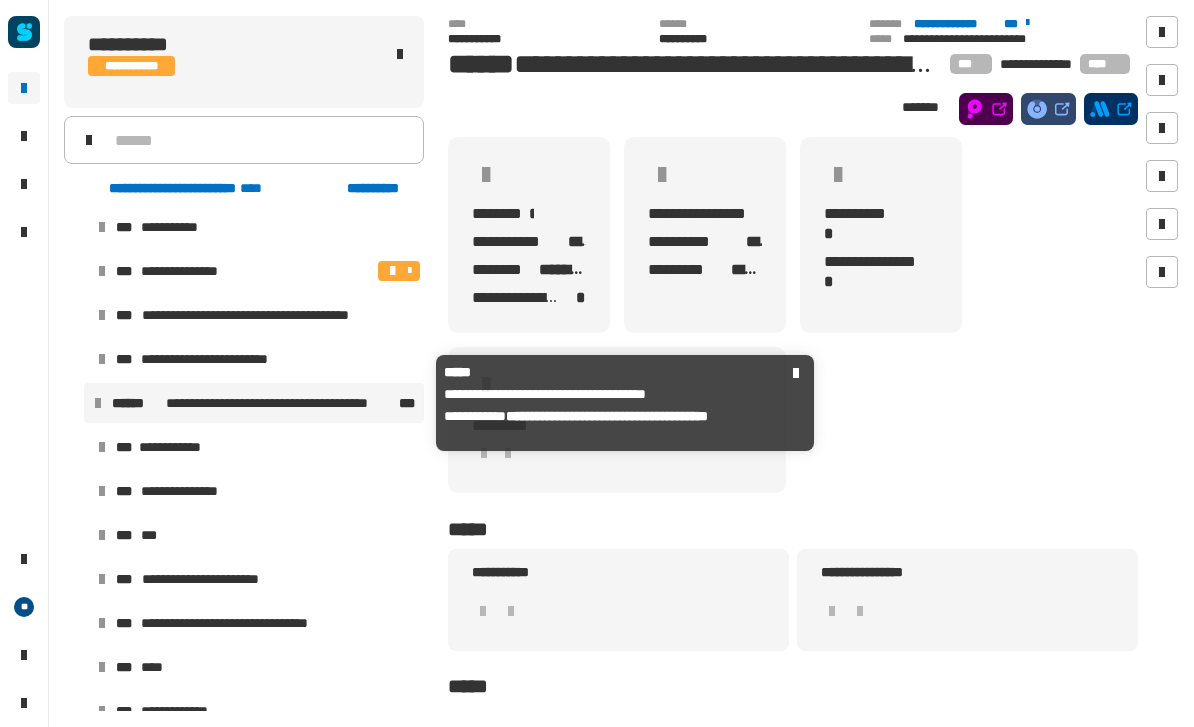 click 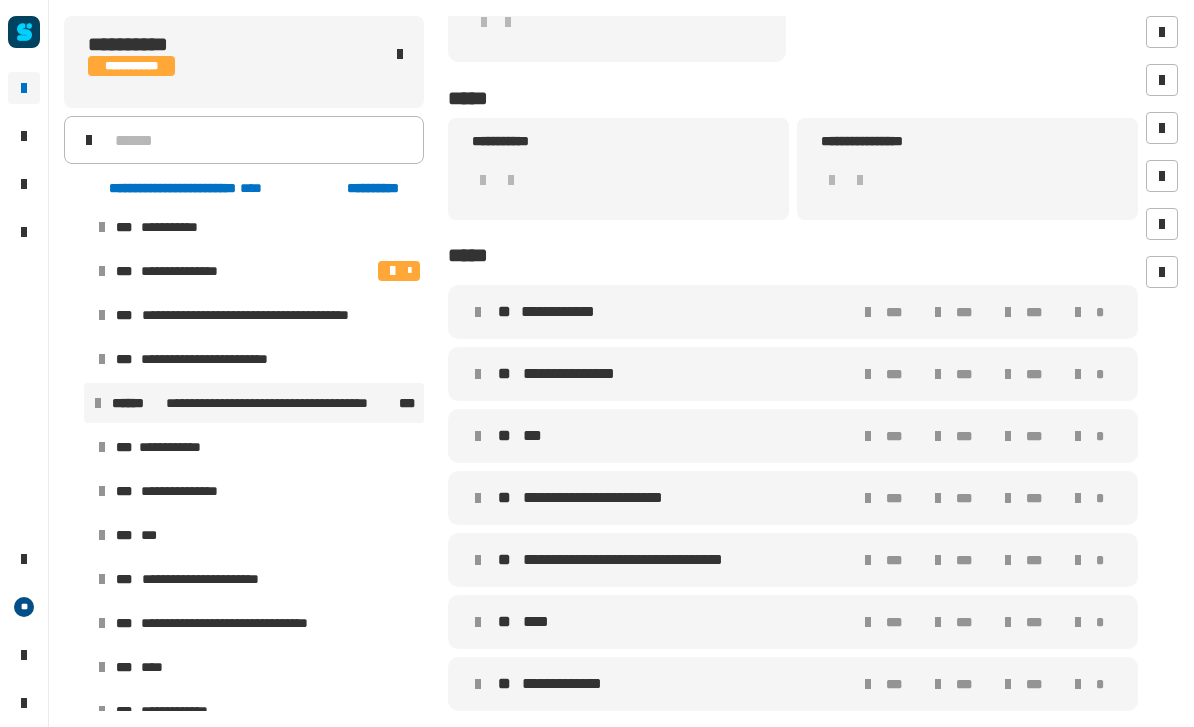 scroll, scrollTop: 432, scrollLeft: 0, axis: vertical 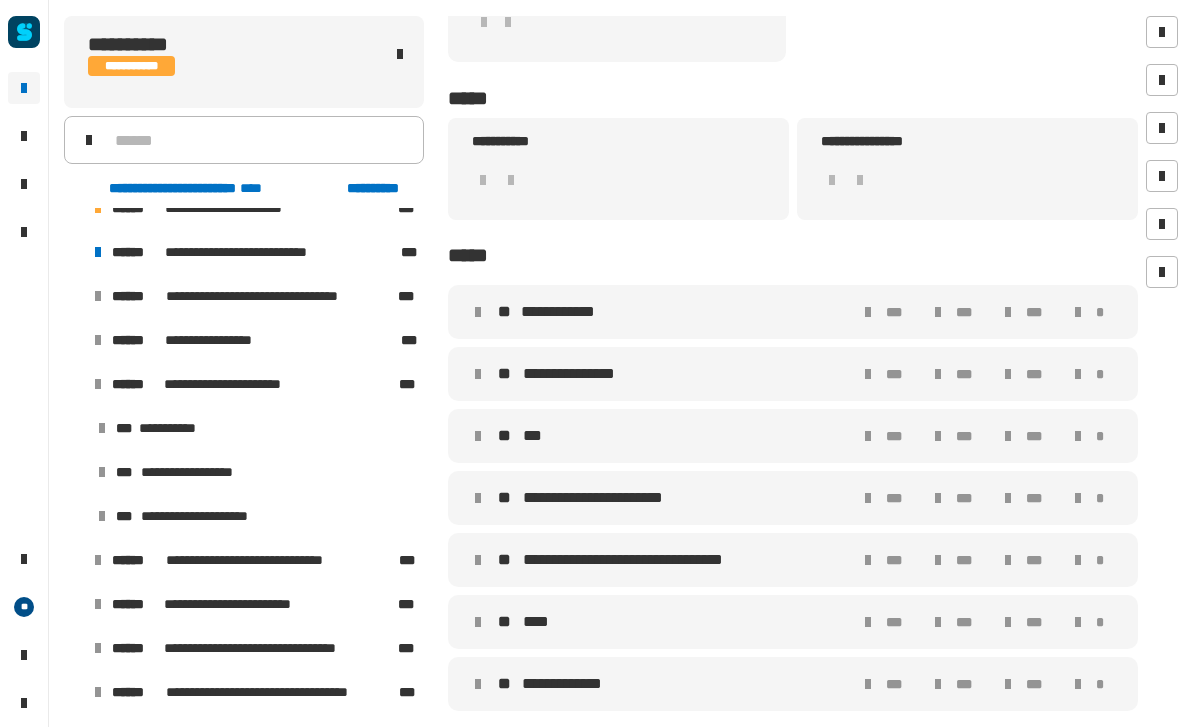 click at bounding box center [102, 472] 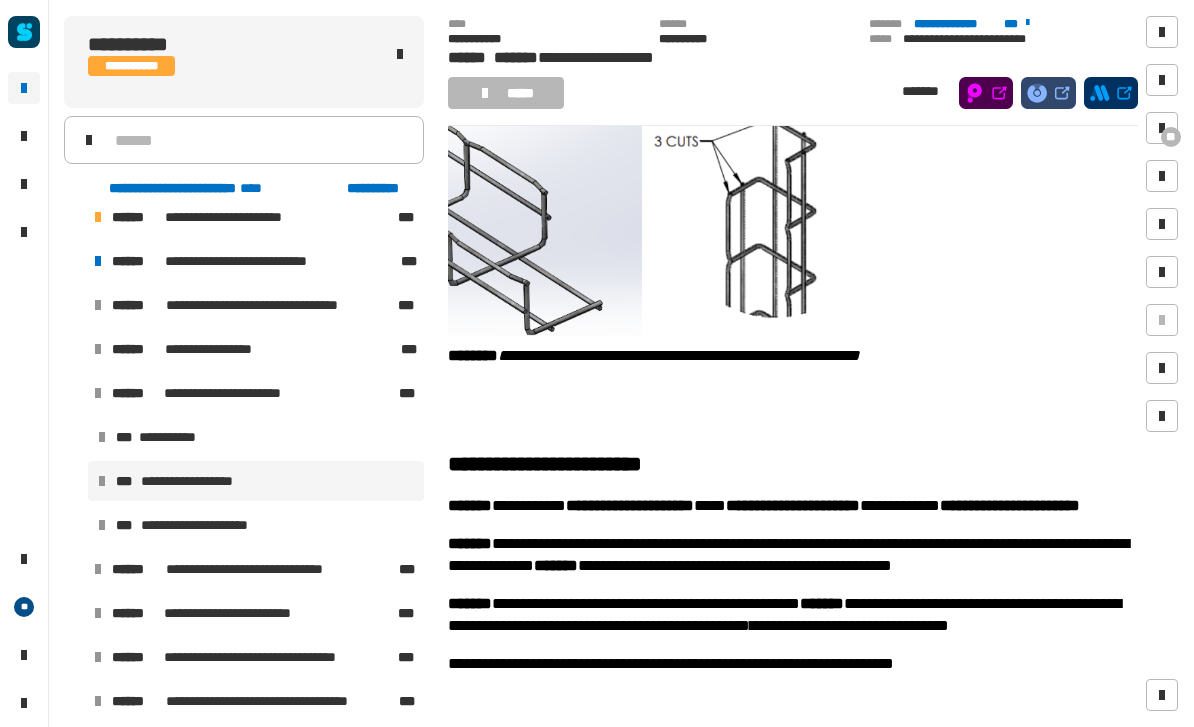 scroll, scrollTop: 1407, scrollLeft: 0, axis: vertical 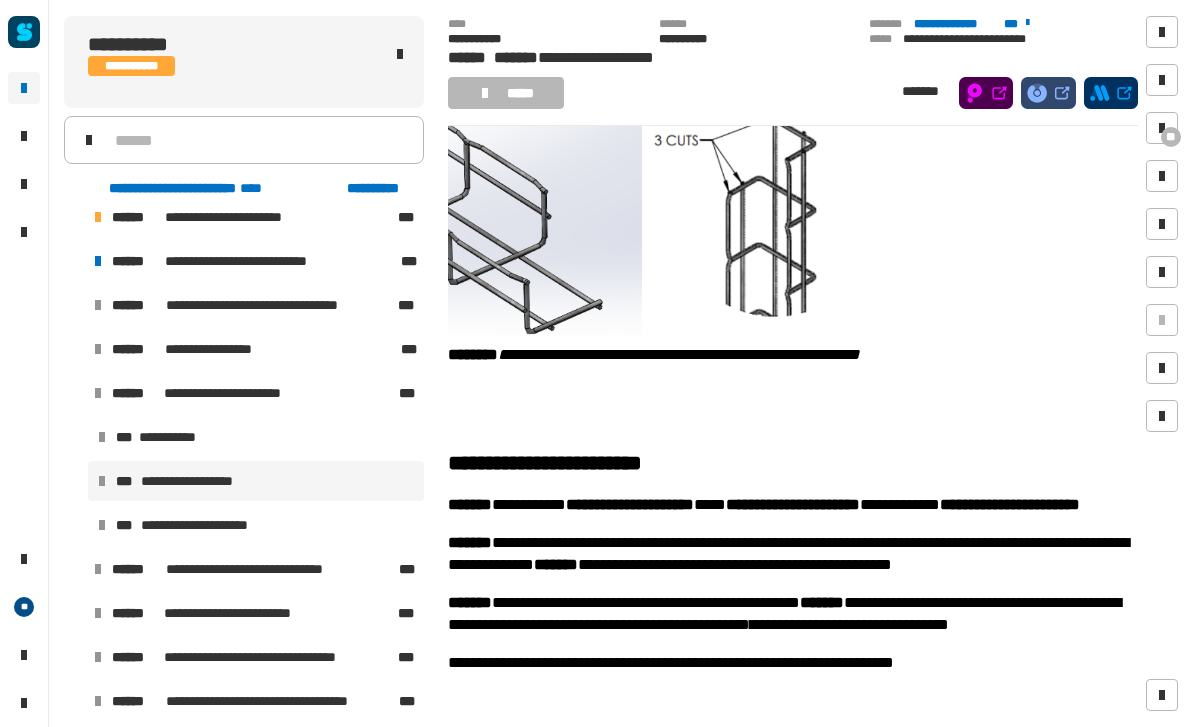 click at bounding box center (102, 525) 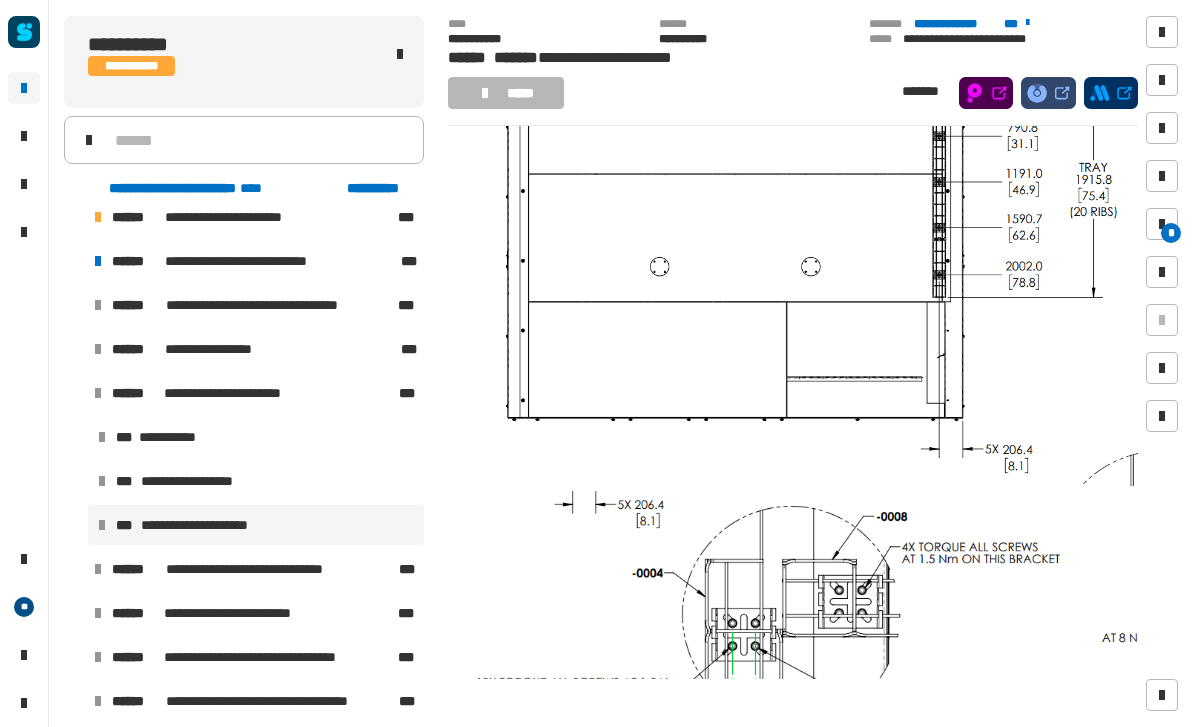 scroll, scrollTop: 504, scrollLeft: 0, axis: vertical 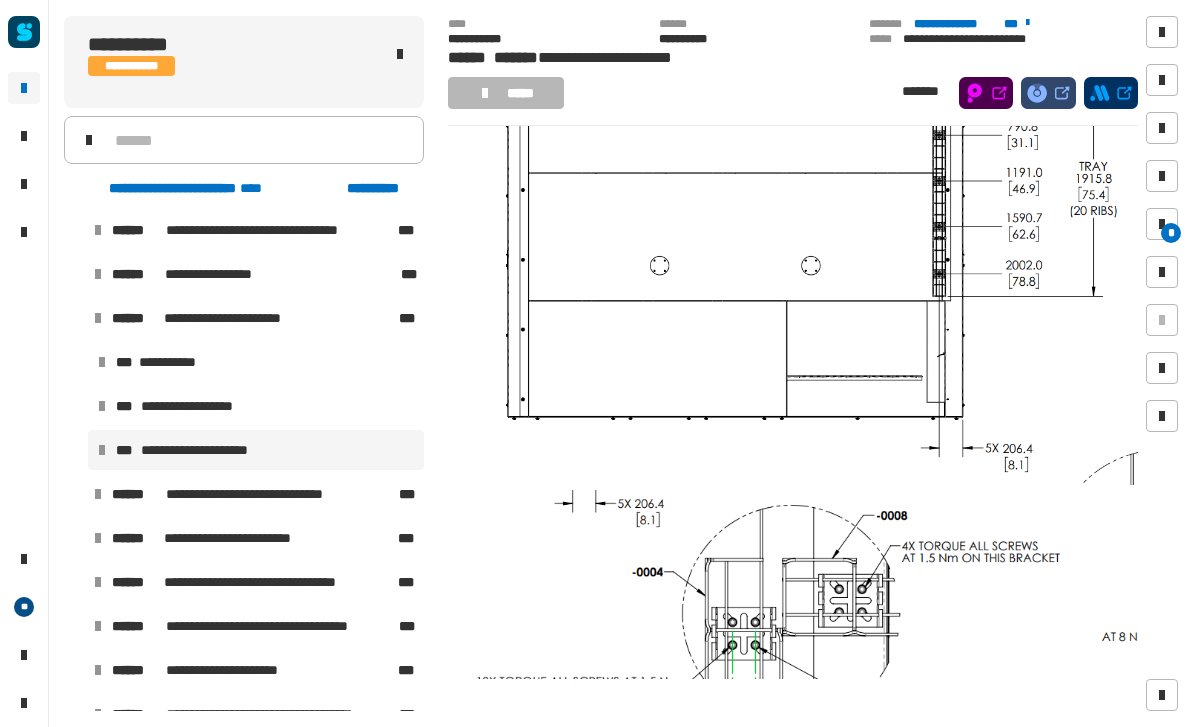 click at bounding box center (98, 538) 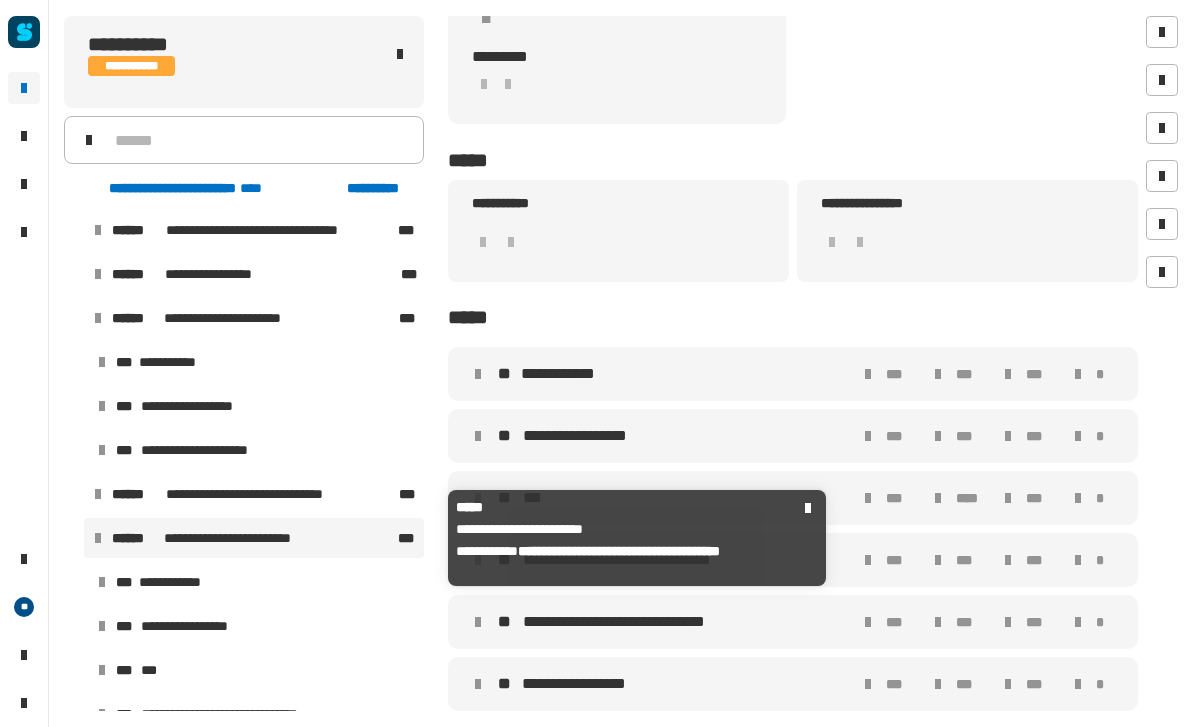 scroll, scrollTop: 370, scrollLeft: 0, axis: vertical 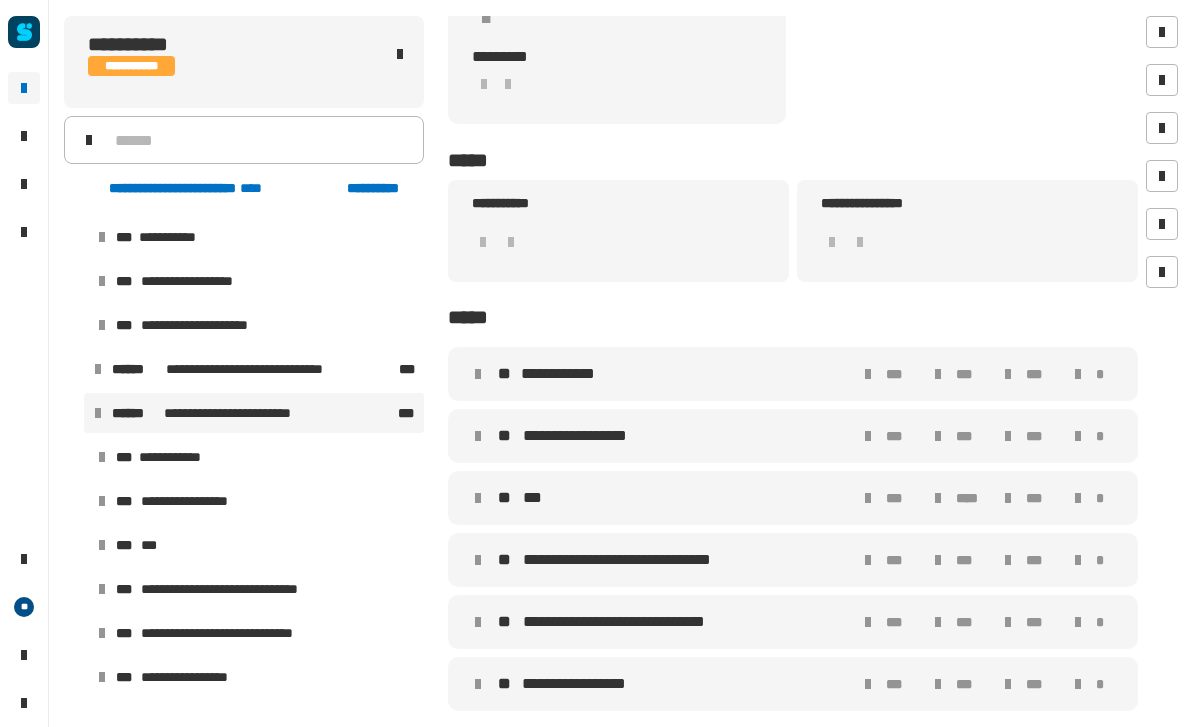 click at bounding box center [102, 589] 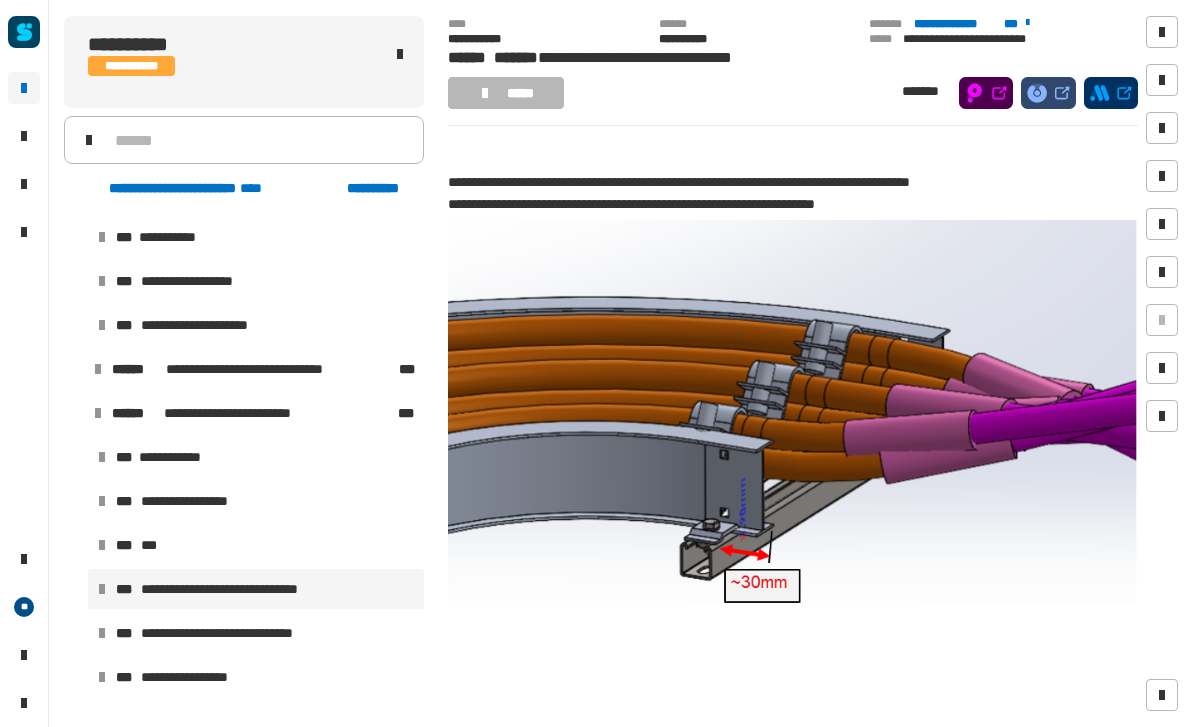 scroll, scrollTop: 2986, scrollLeft: 0, axis: vertical 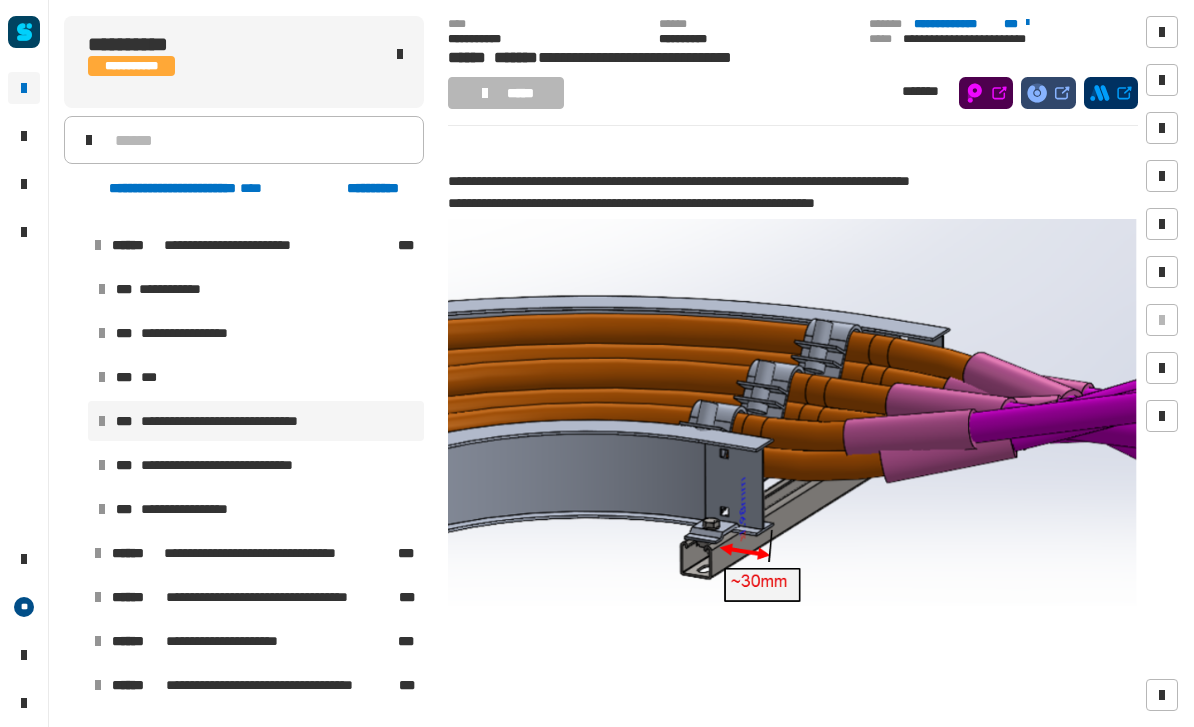 click at bounding box center [102, 509] 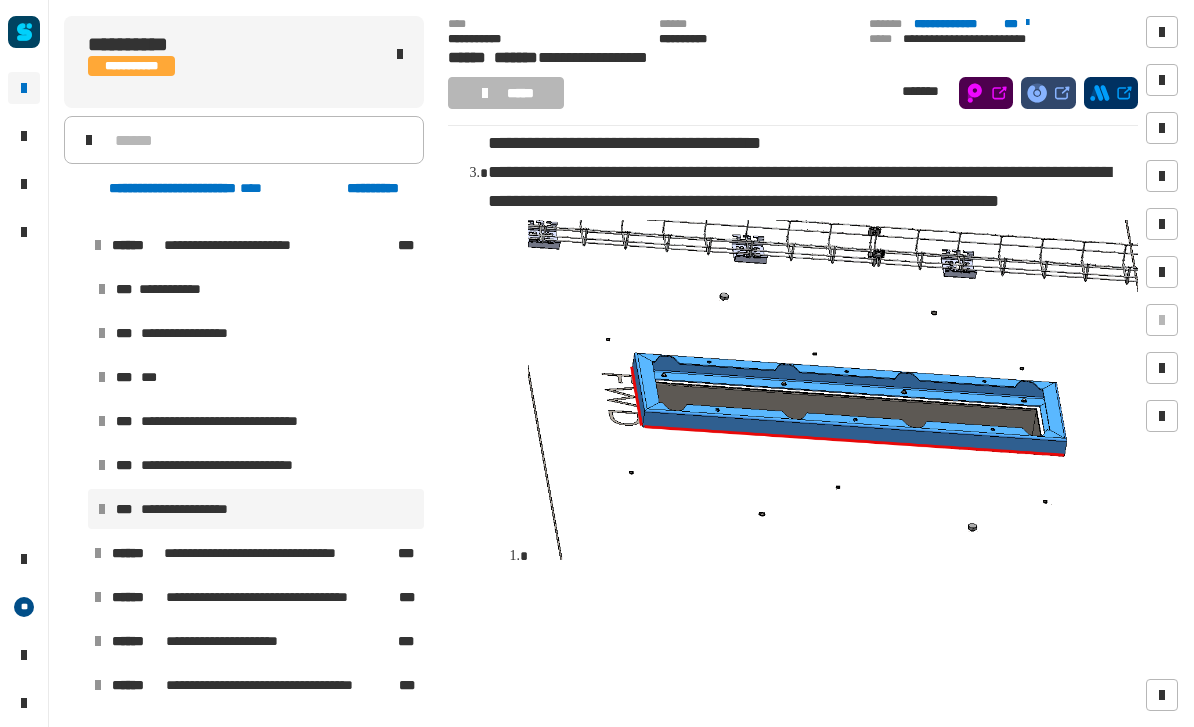 scroll, scrollTop: 548, scrollLeft: 0, axis: vertical 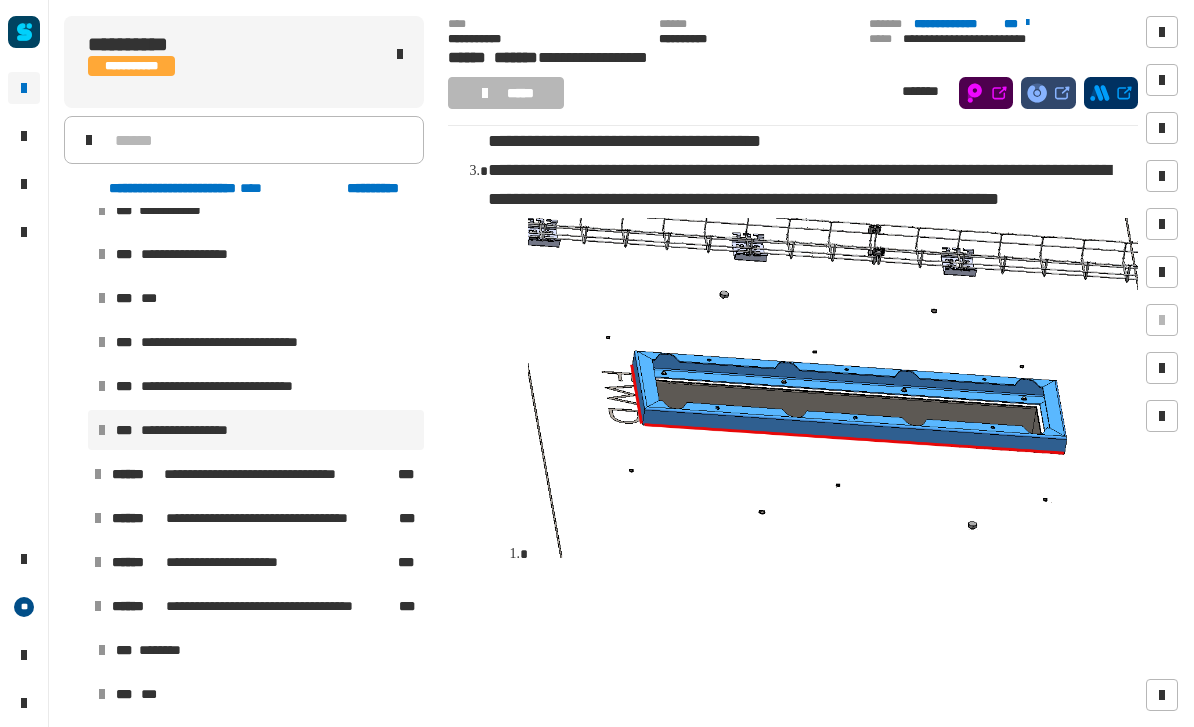 click at bounding box center [98, 518] 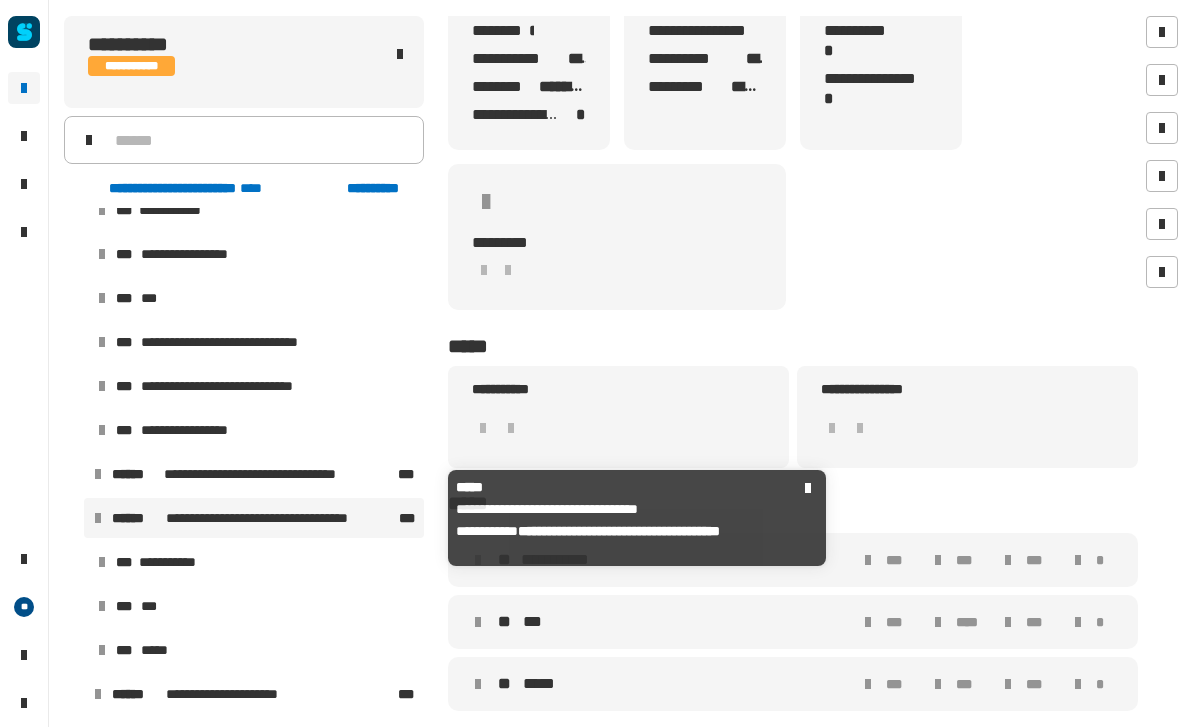 scroll, scrollTop: 184, scrollLeft: 0, axis: vertical 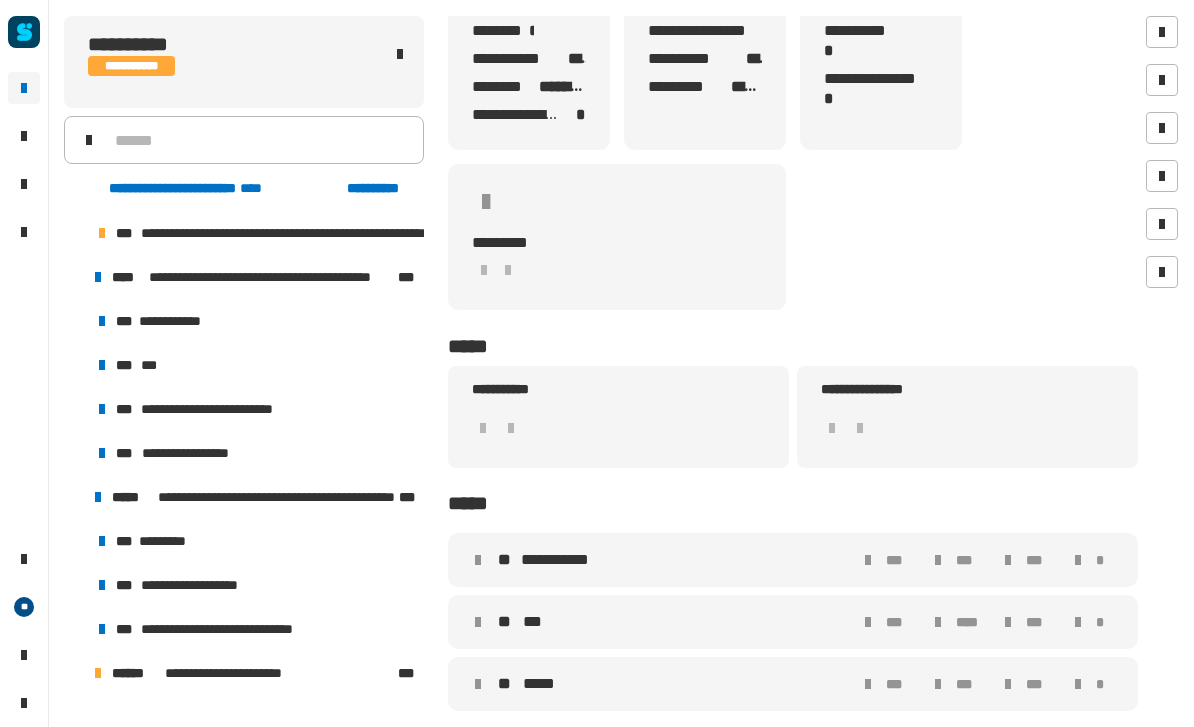 click on "**********" at bounding box center [231, 629] 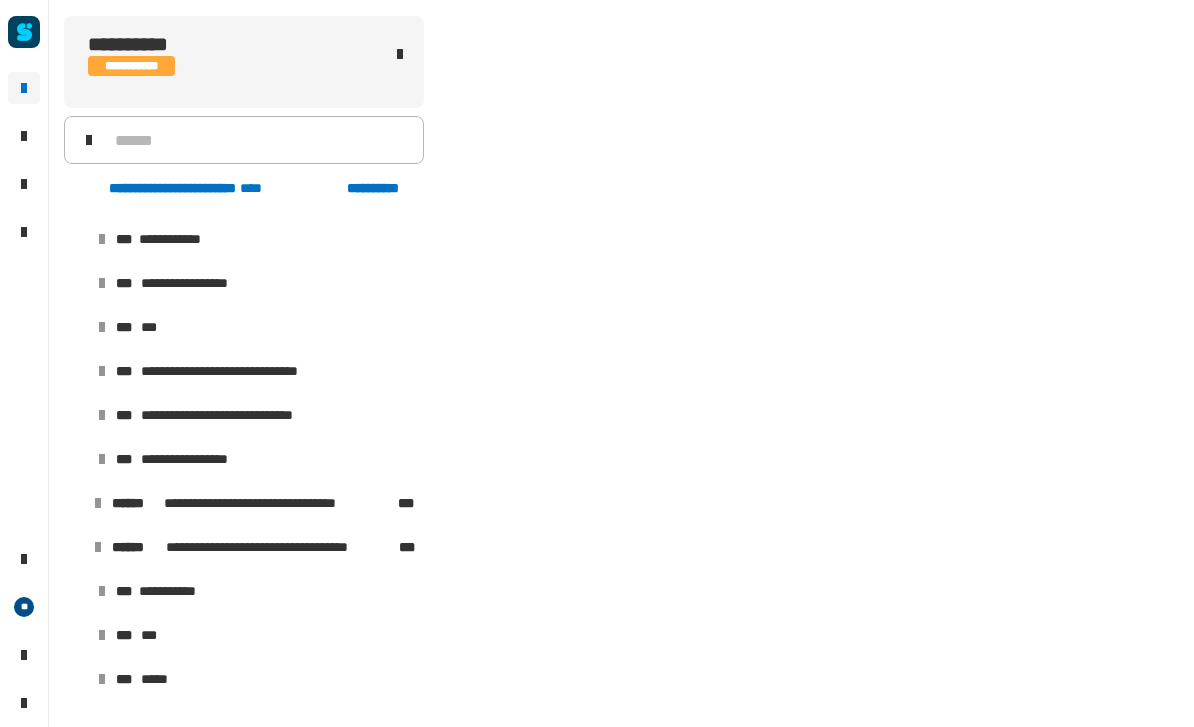 scroll, scrollTop: 0, scrollLeft: 12, axis: horizontal 